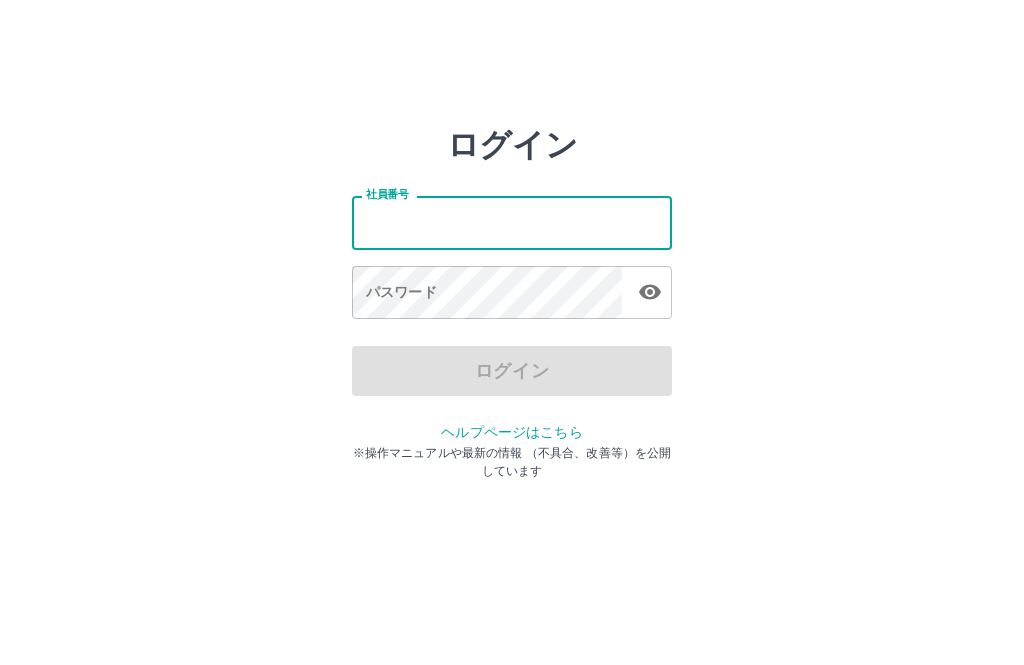 scroll, scrollTop: 0, scrollLeft: 0, axis: both 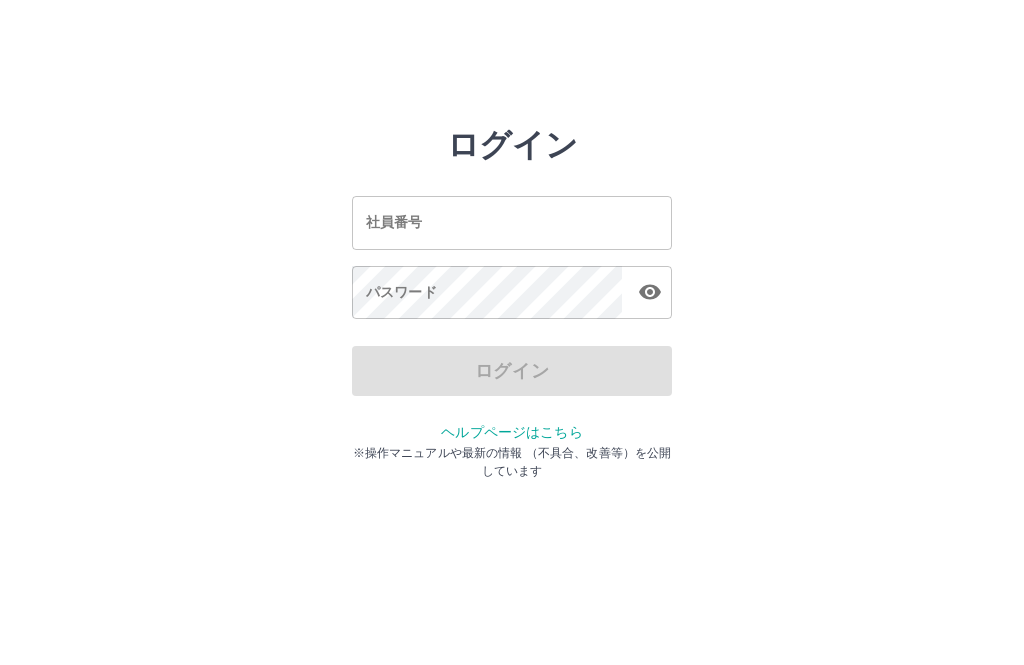 click on "社員番号 社員番号" at bounding box center (512, 222) 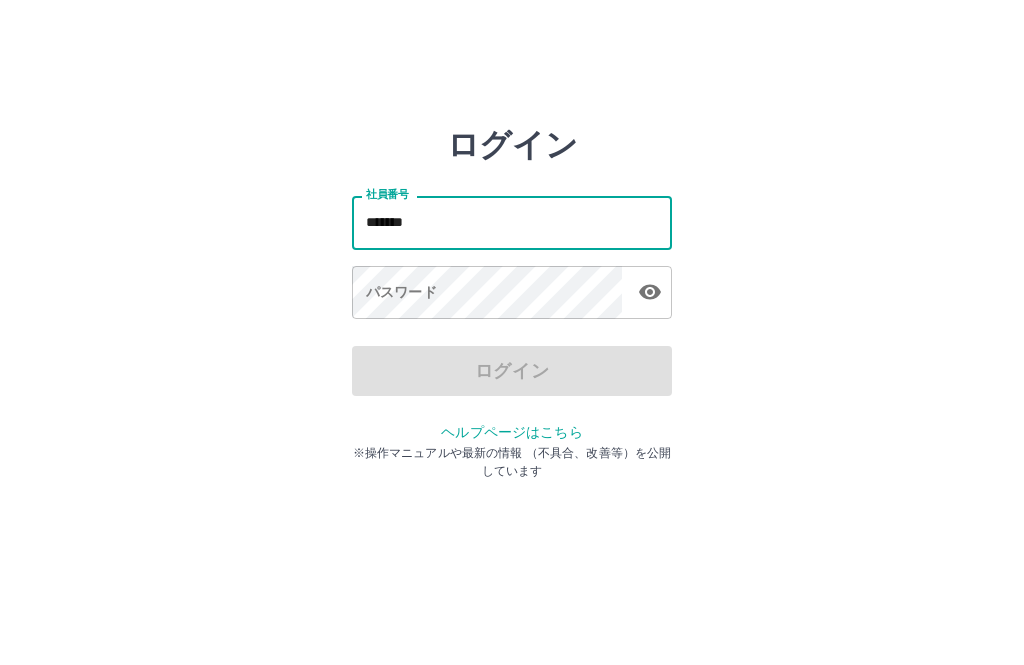 type on "*******" 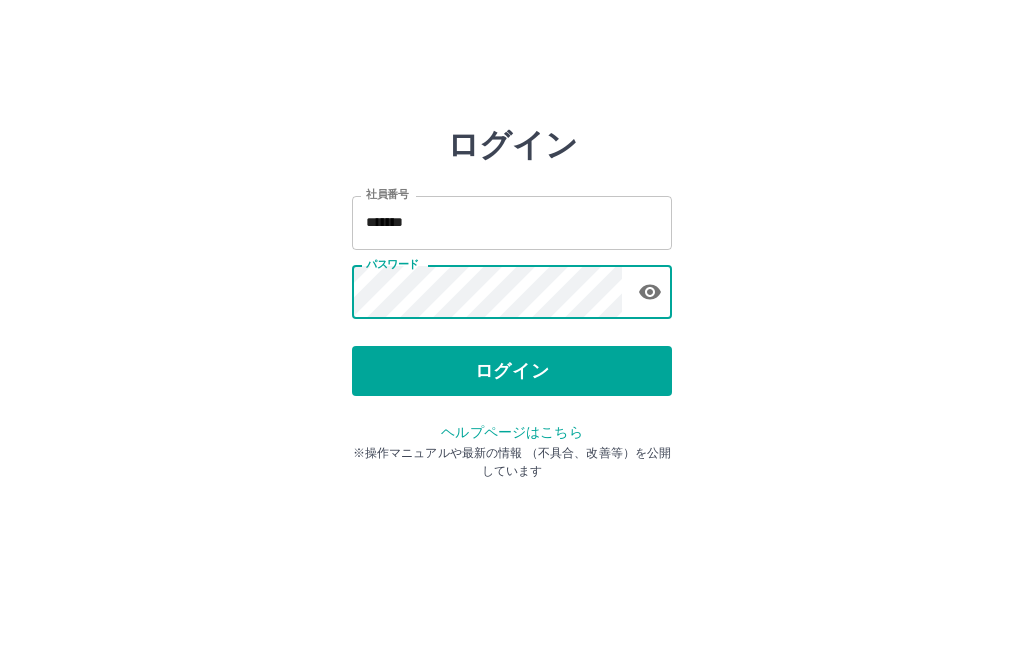 click on "ログイン 社員番号 ******* 社員番号 パスワード パスワード ログイン ヘルプページはこちら ※操作マニュアルや最新の情報 （不具合、改善等）を公開しています" at bounding box center [512, 223] 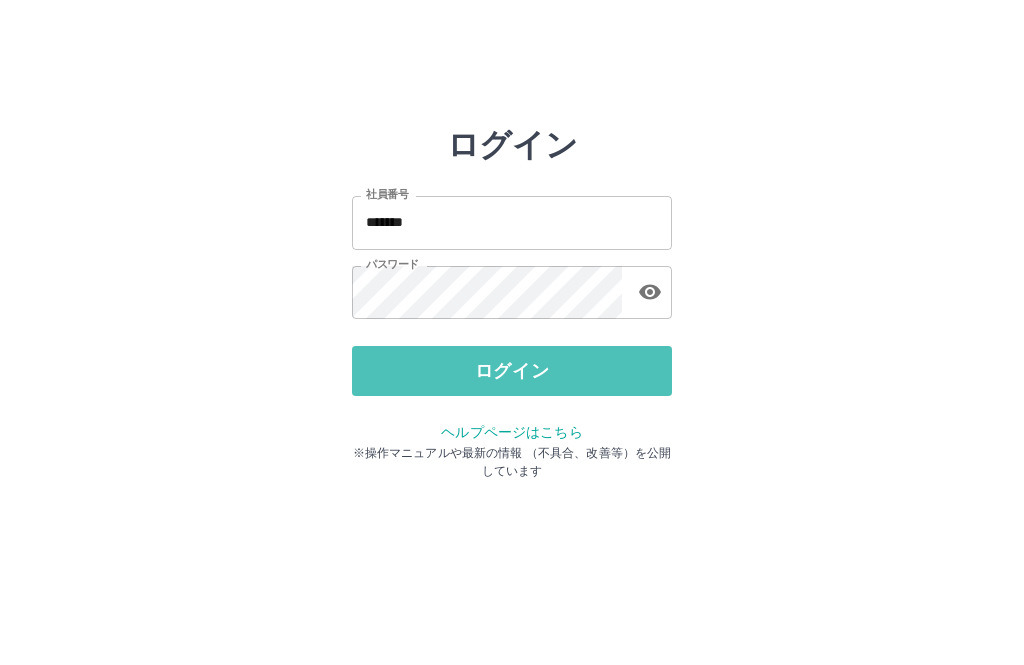 click on "ログイン" at bounding box center [512, 371] 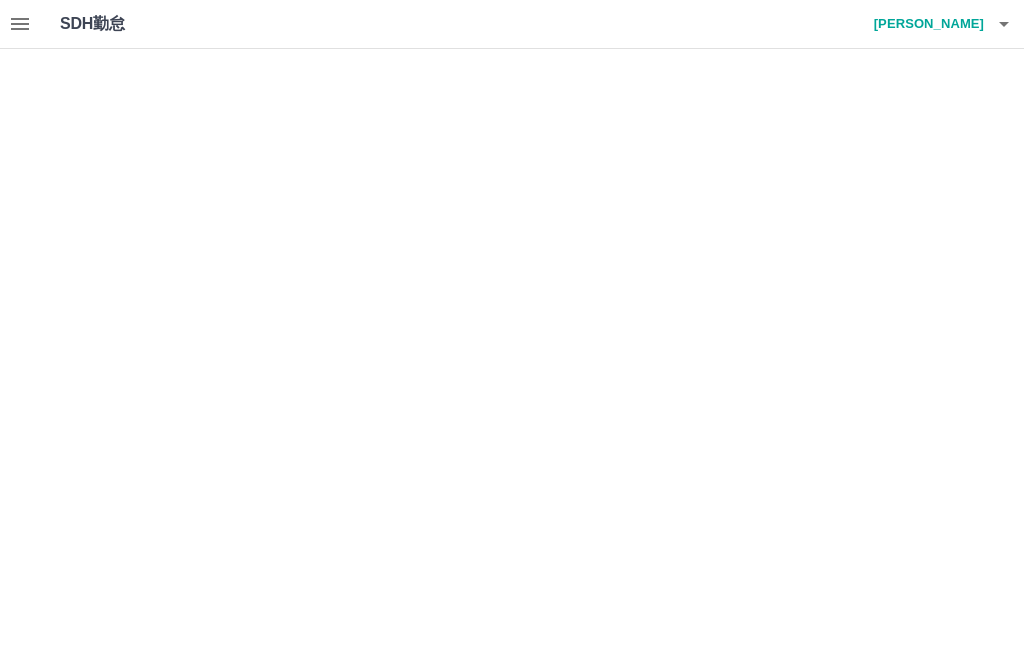 scroll, scrollTop: 0, scrollLeft: 0, axis: both 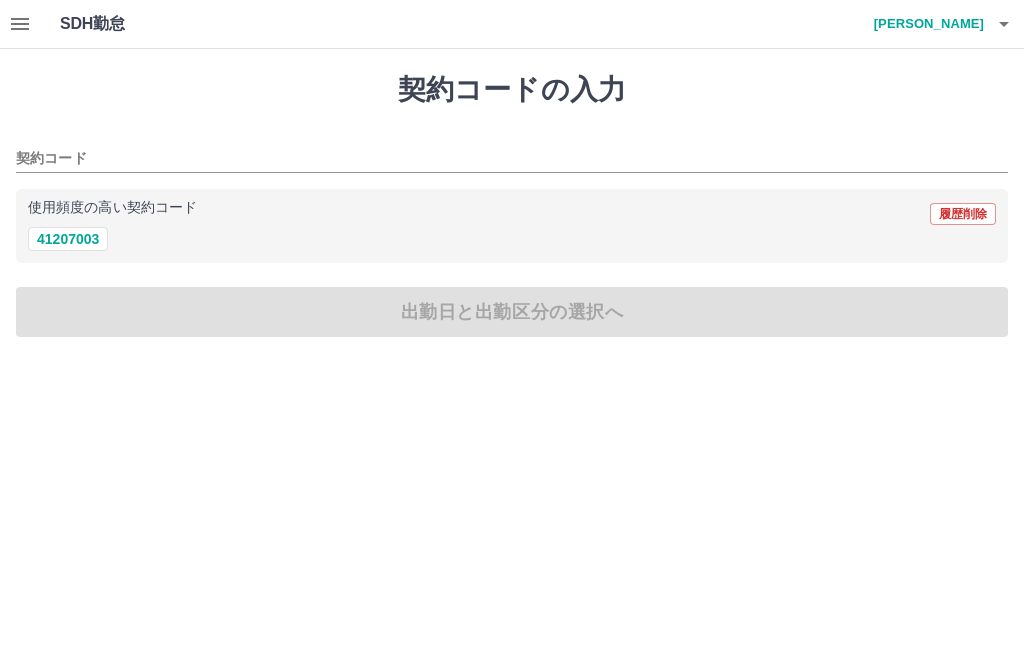 click on "41207003" at bounding box center [68, 239] 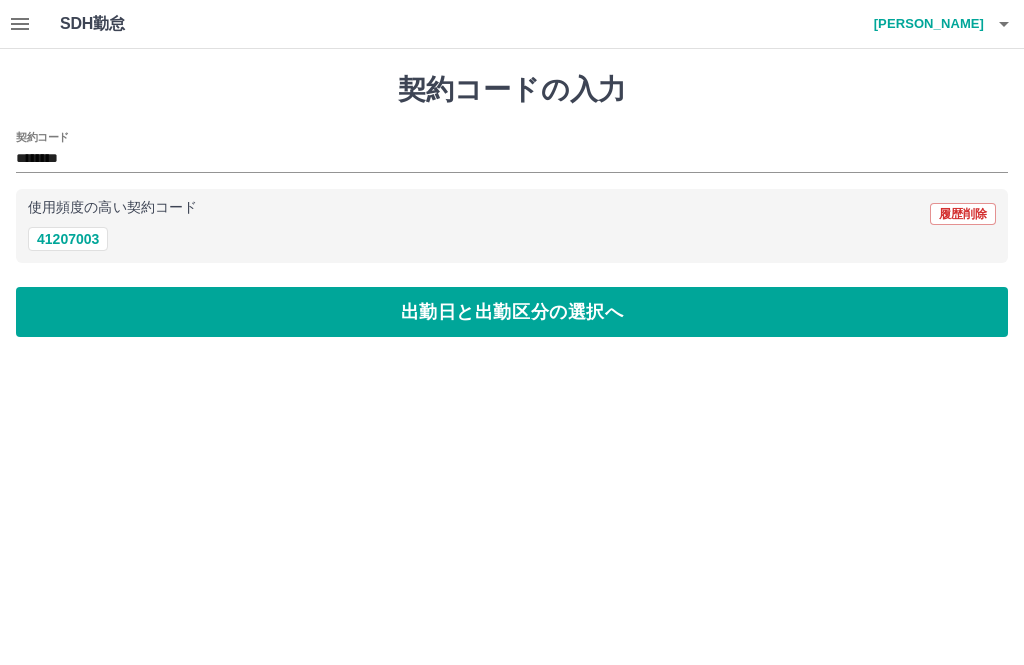 click on "出勤日と出勤区分の選択へ" at bounding box center [512, 312] 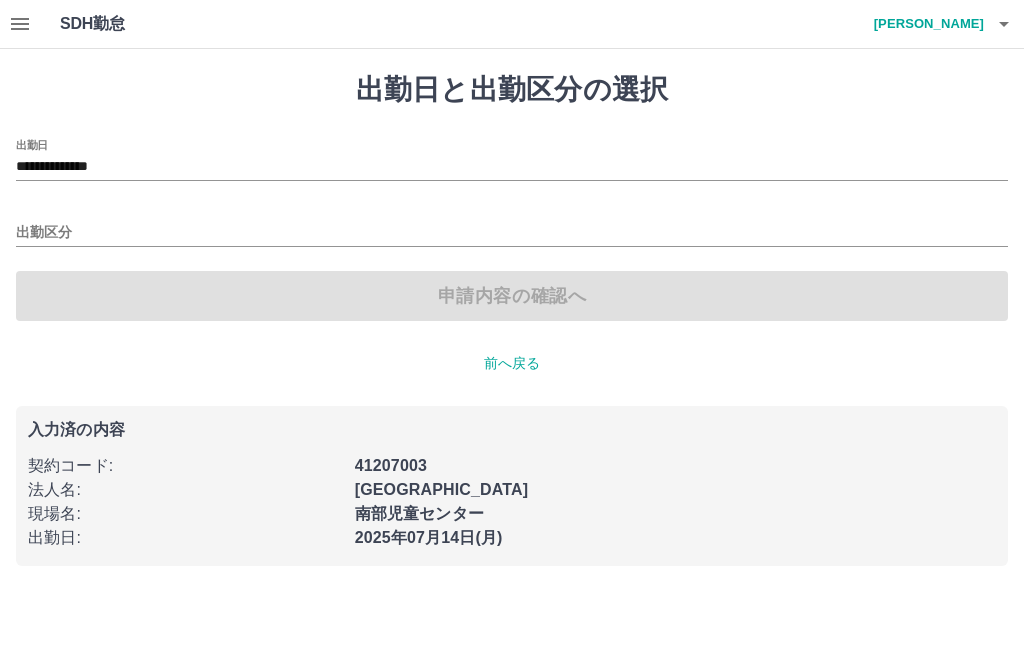 click on "出勤区分" at bounding box center (512, 233) 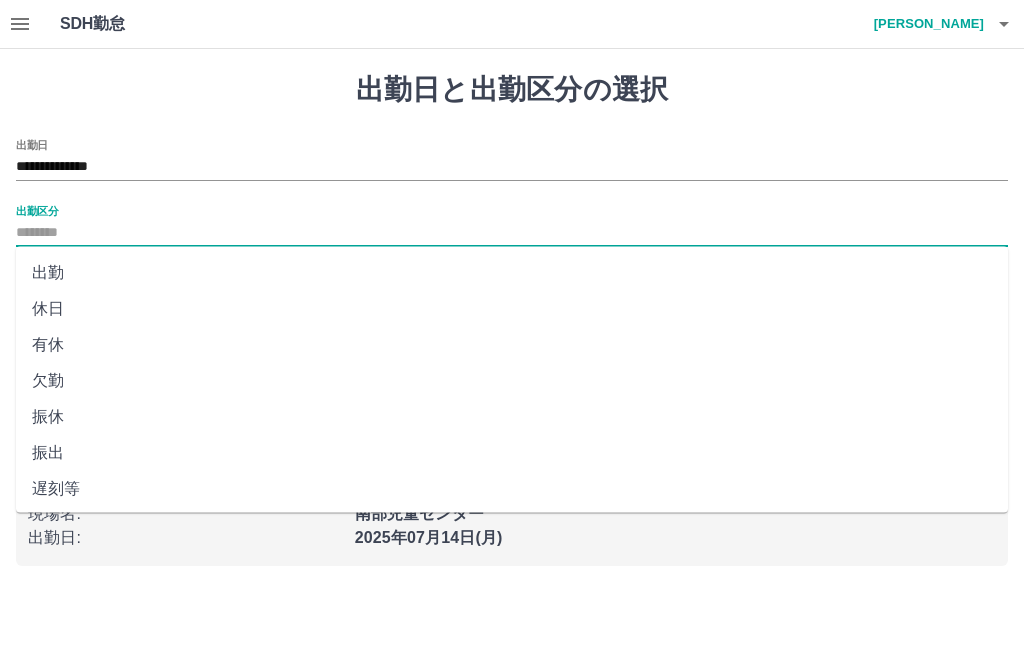 click on "出勤" at bounding box center (512, 273) 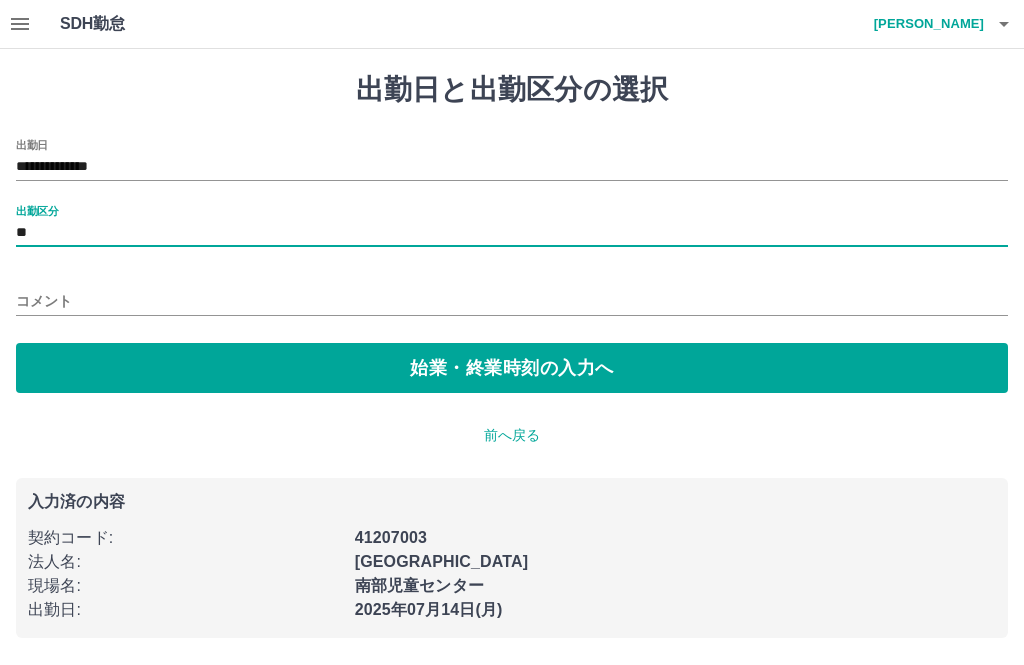 click on "始業・終業時刻の入力へ" at bounding box center [512, 368] 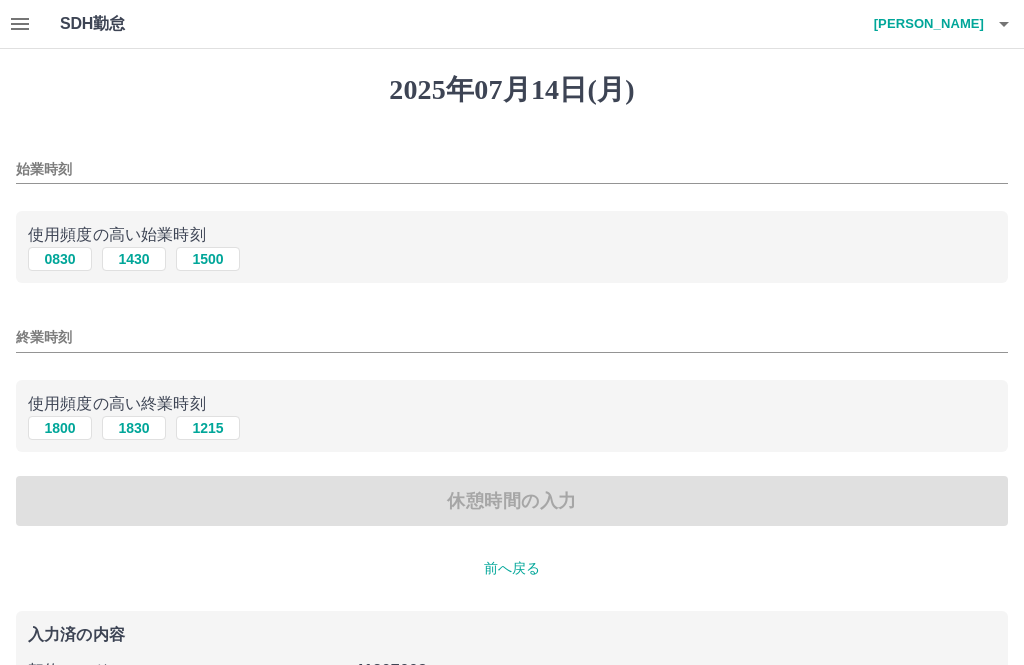 click on "始業時刻" at bounding box center (512, 169) 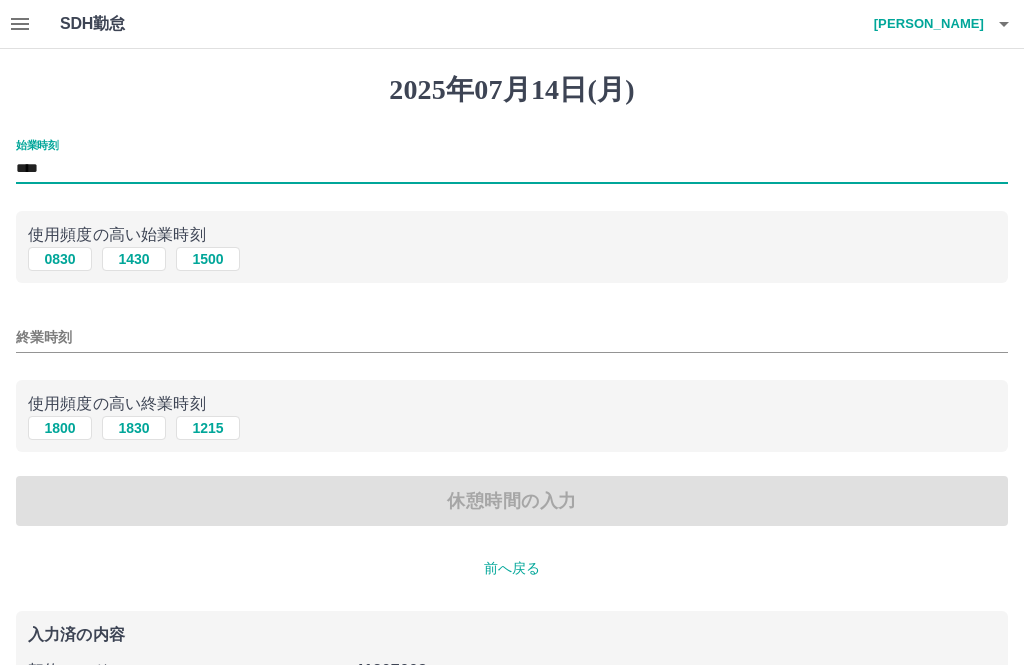 type on "****" 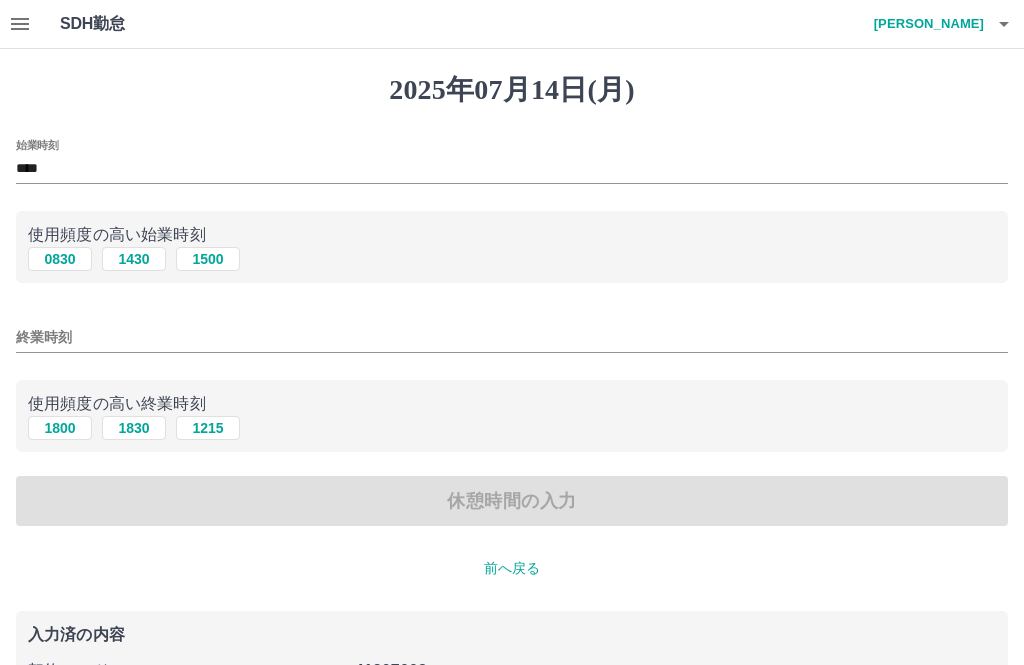 click on "終業時刻" at bounding box center [512, 337] 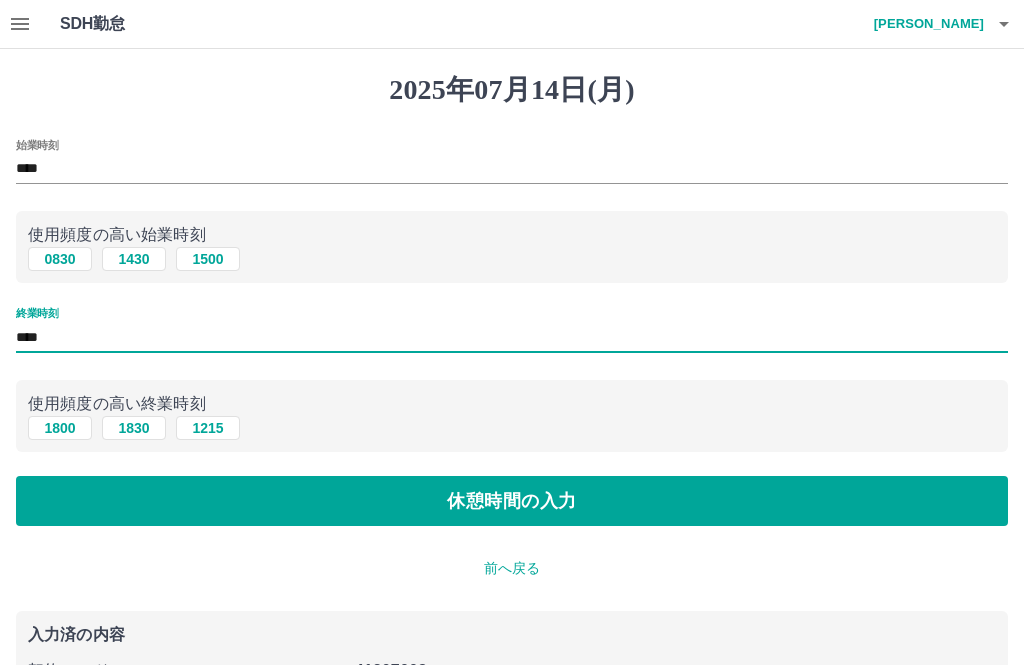 type on "****" 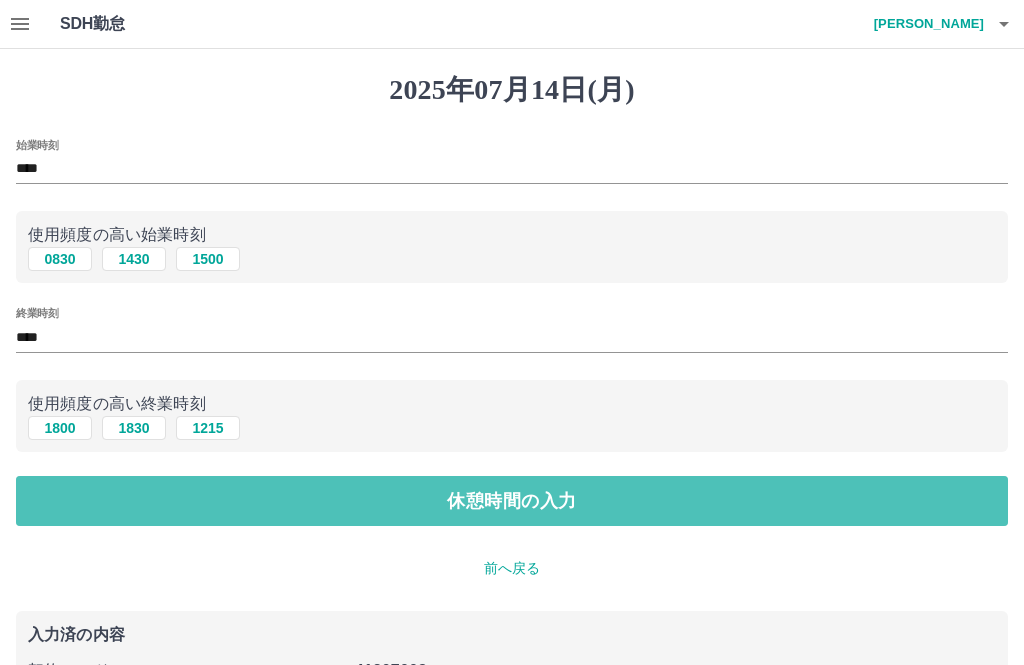 click on "休憩時間の入力" at bounding box center [512, 501] 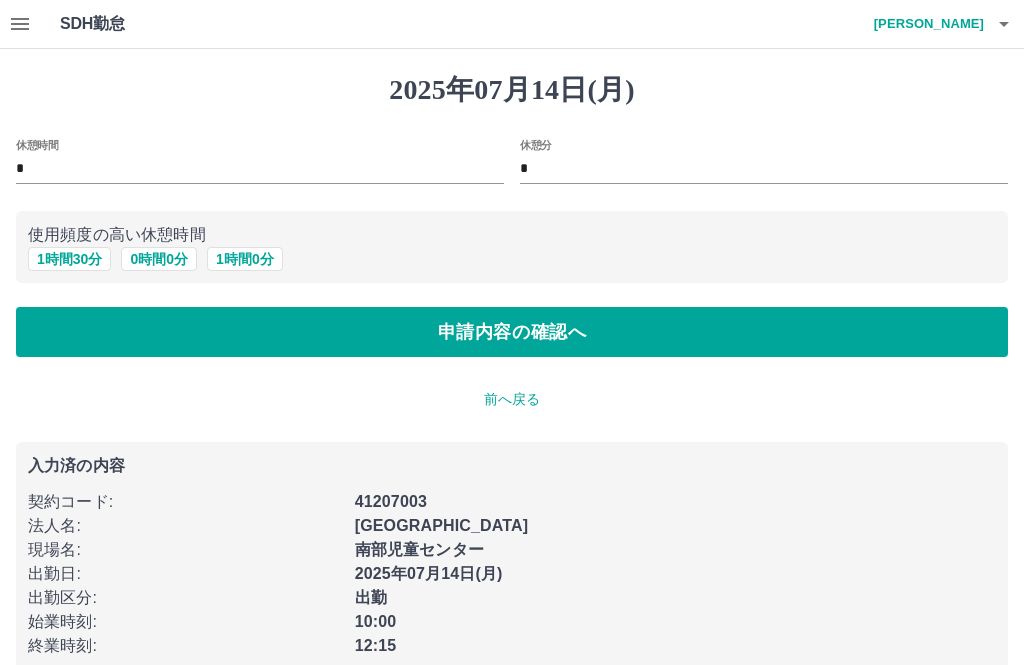 click on "0 時間 0 分" at bounding box center [159, 259] 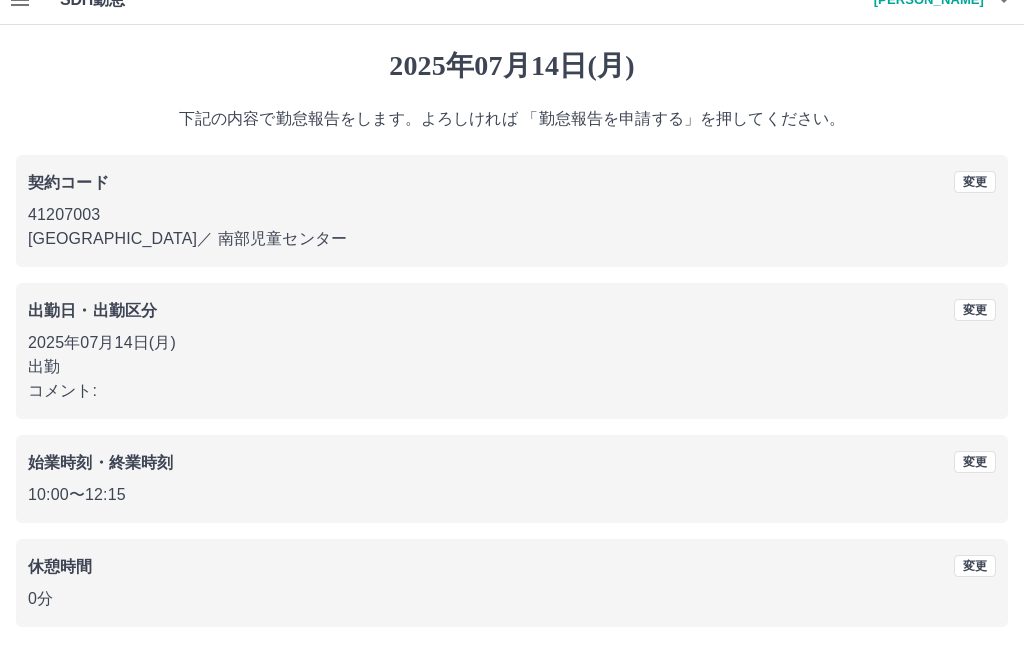 scroll, scrollTop: 19, scrollLeft: 0, axis: vertical 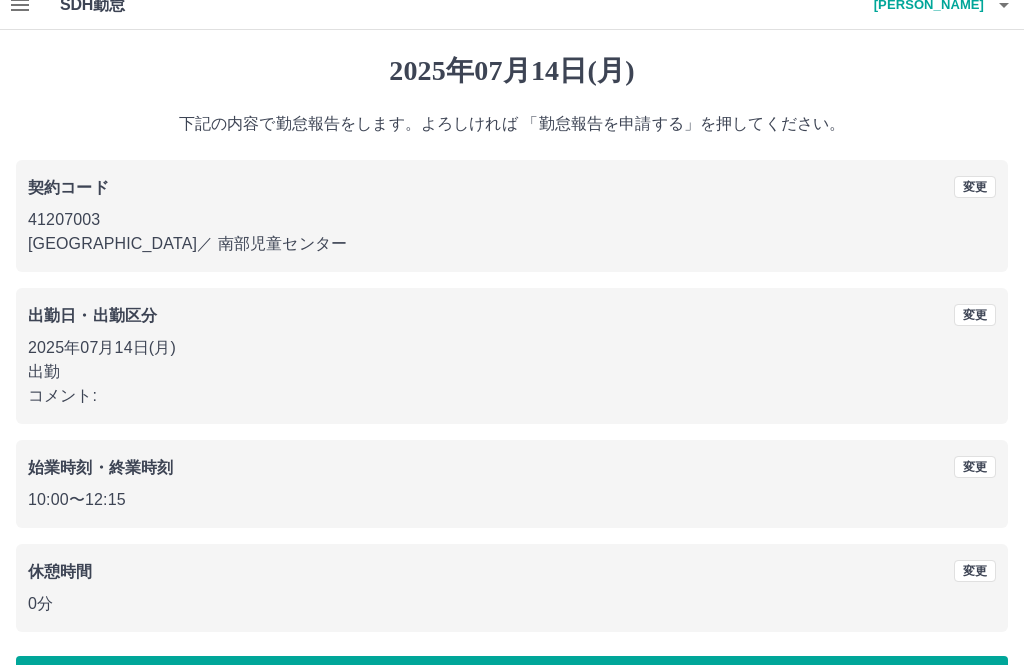 click on "勤怠報告を申請する" at bounding box center [512, 681] 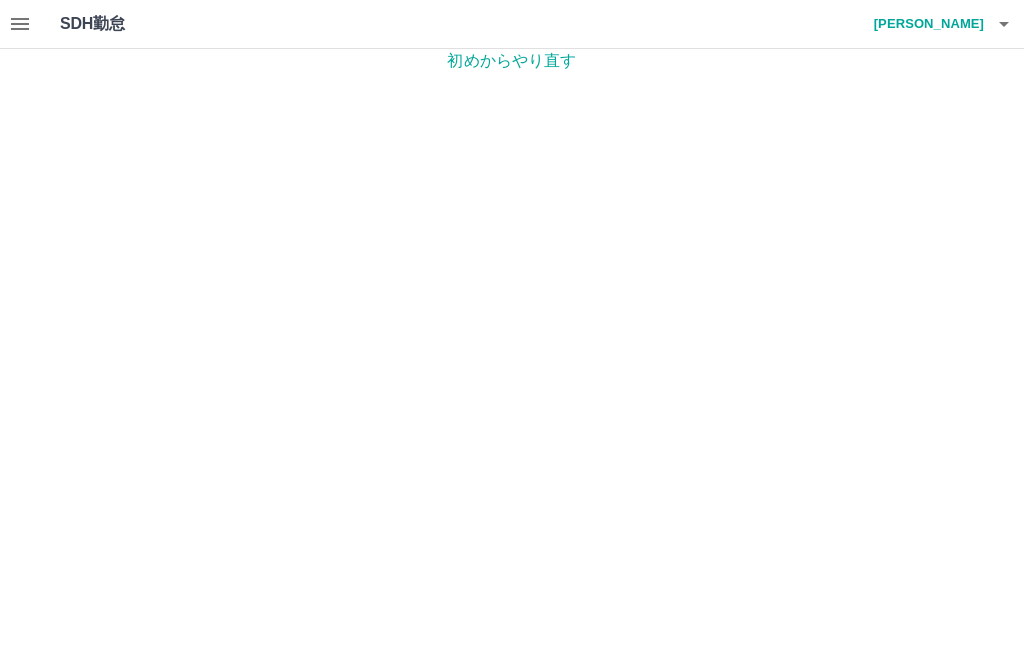 scroll, scrollTop: 0, scrollLeft: 0, axis: both 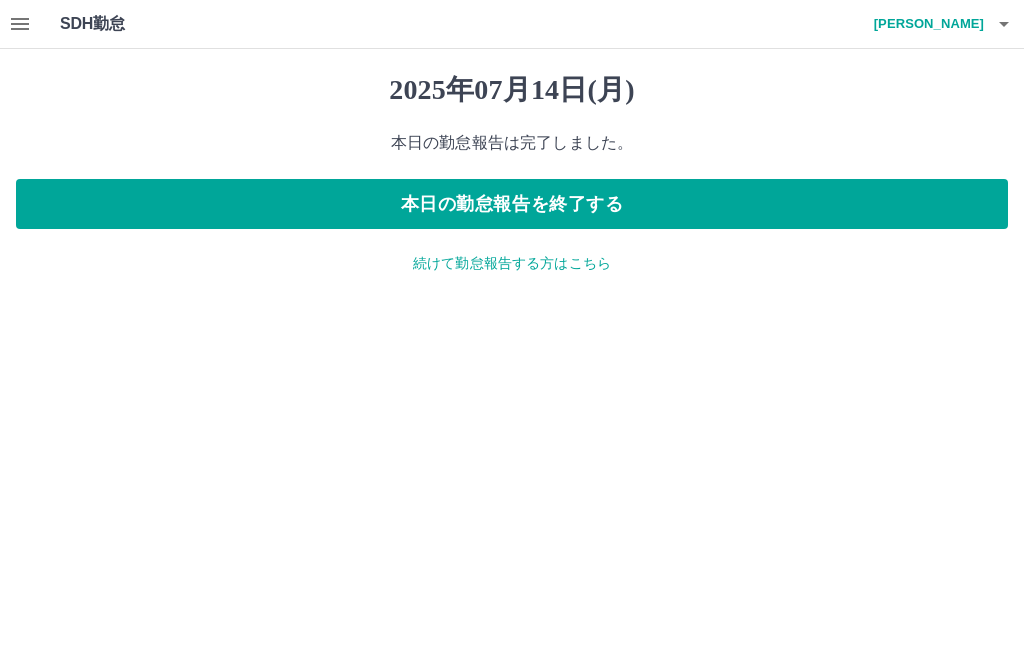 click on "本日の勤怠報告を終了する" at bounding box center (512, 204) 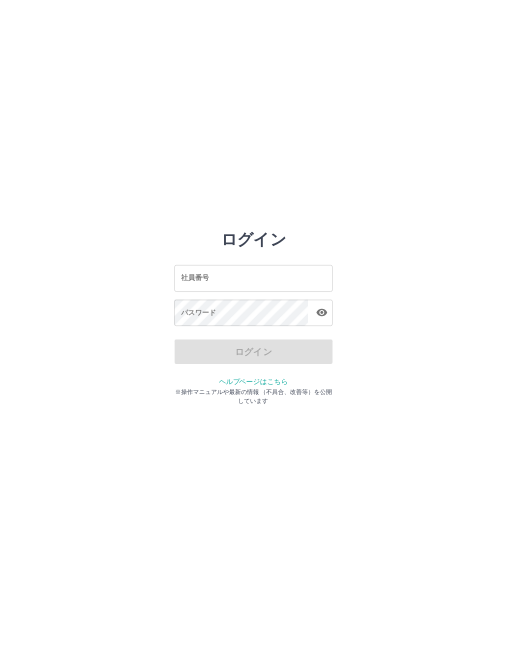 scroll, scrollTop: 0, scrollLeft: 0, axis: both 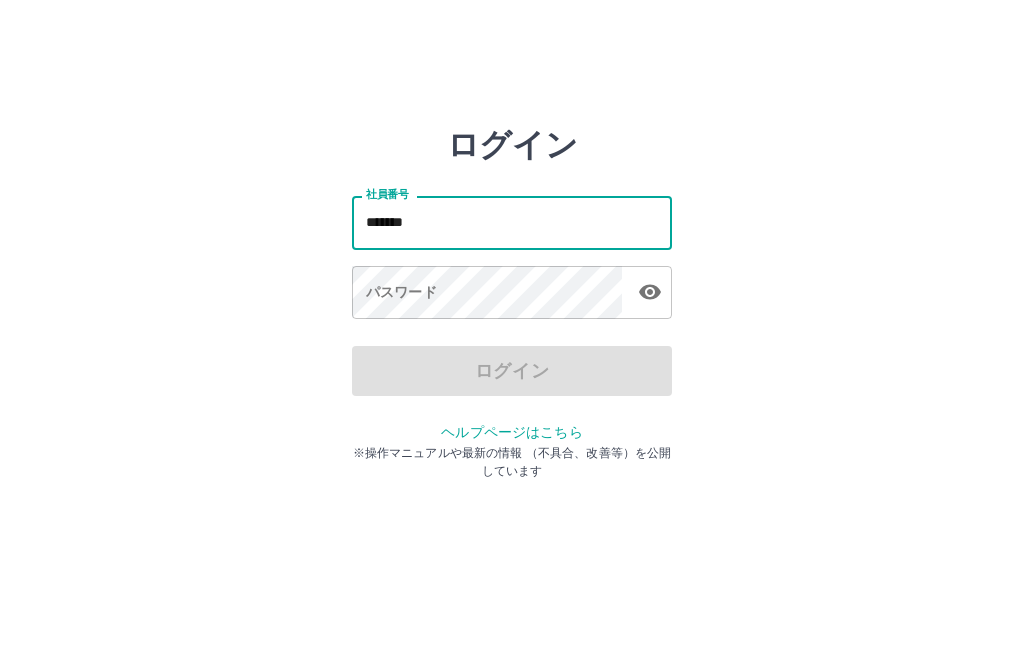 type on "*******" 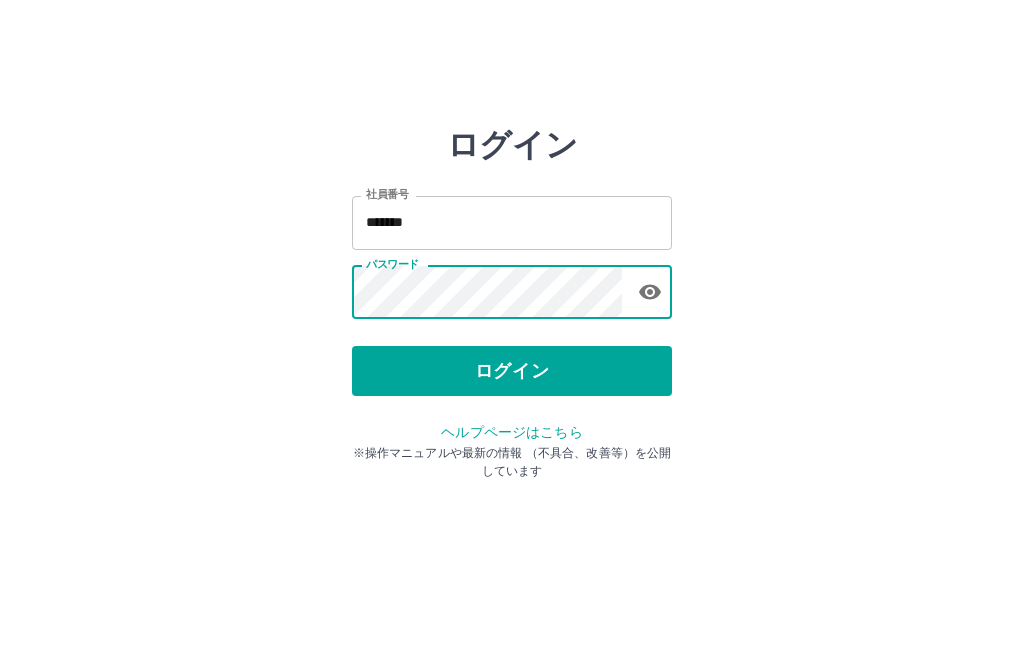 click on "ログイン" at bounding box center [512, 371] 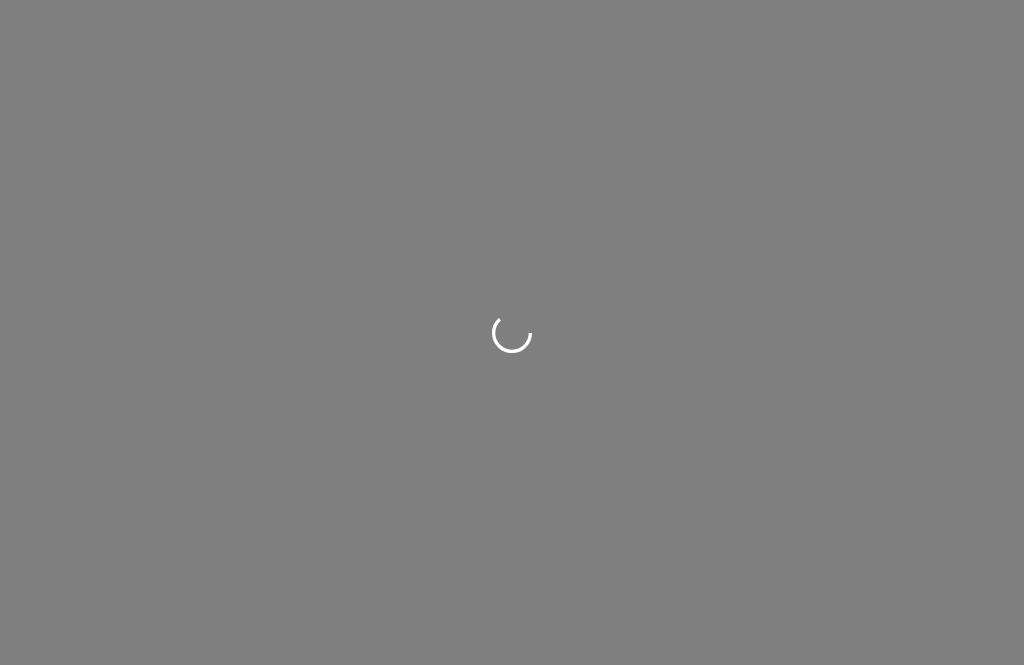 scroll, scrollTop: 0, scrollLeft: 0, axis: both 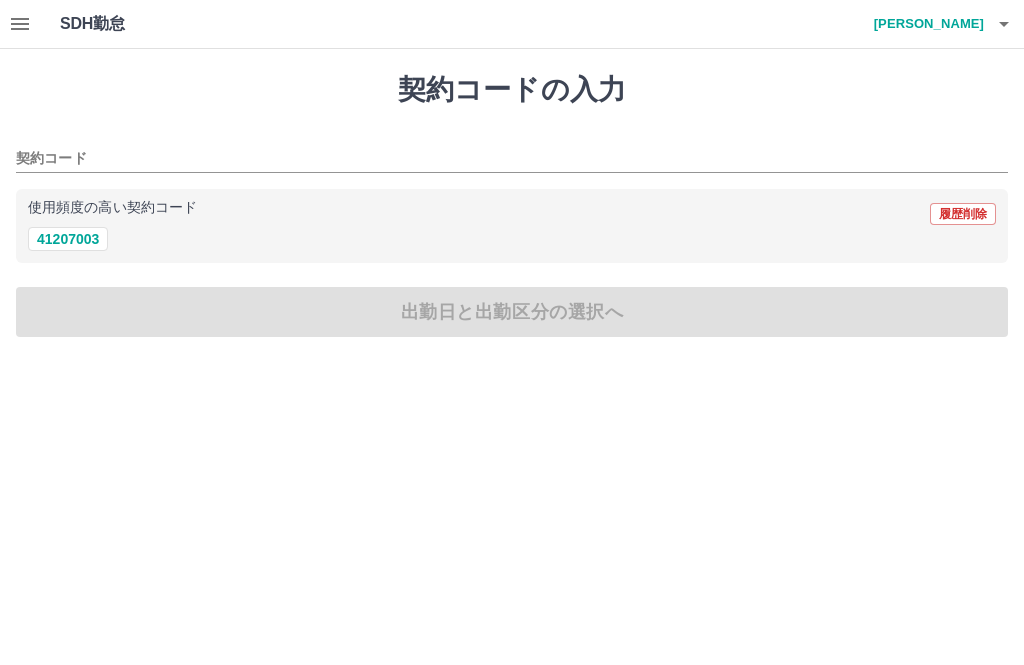 click on "41207003" at bounding box center [68, 239] 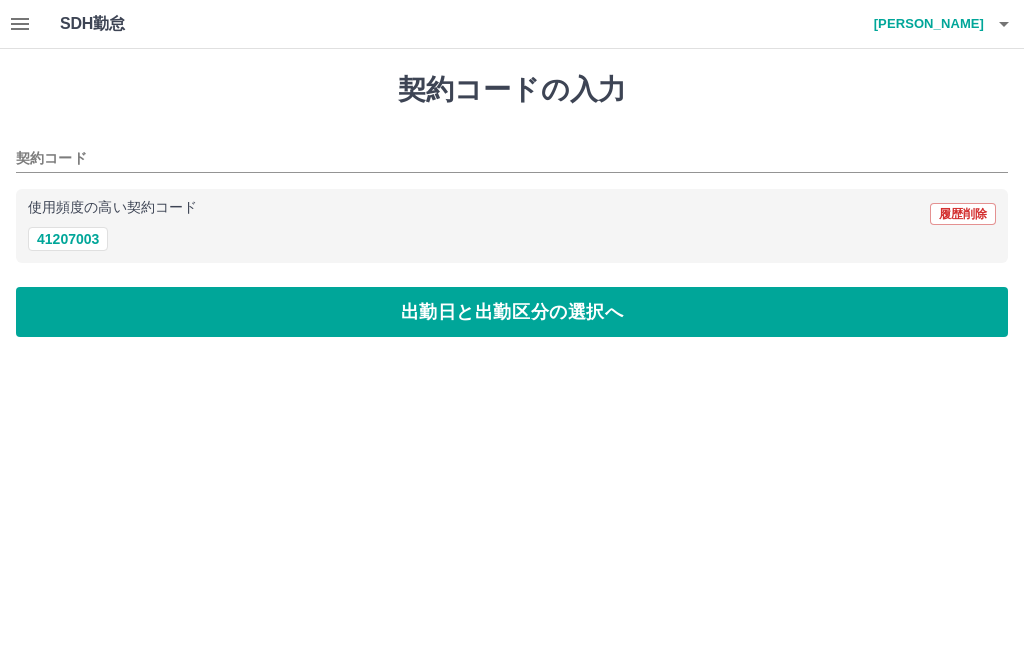 type on "********" 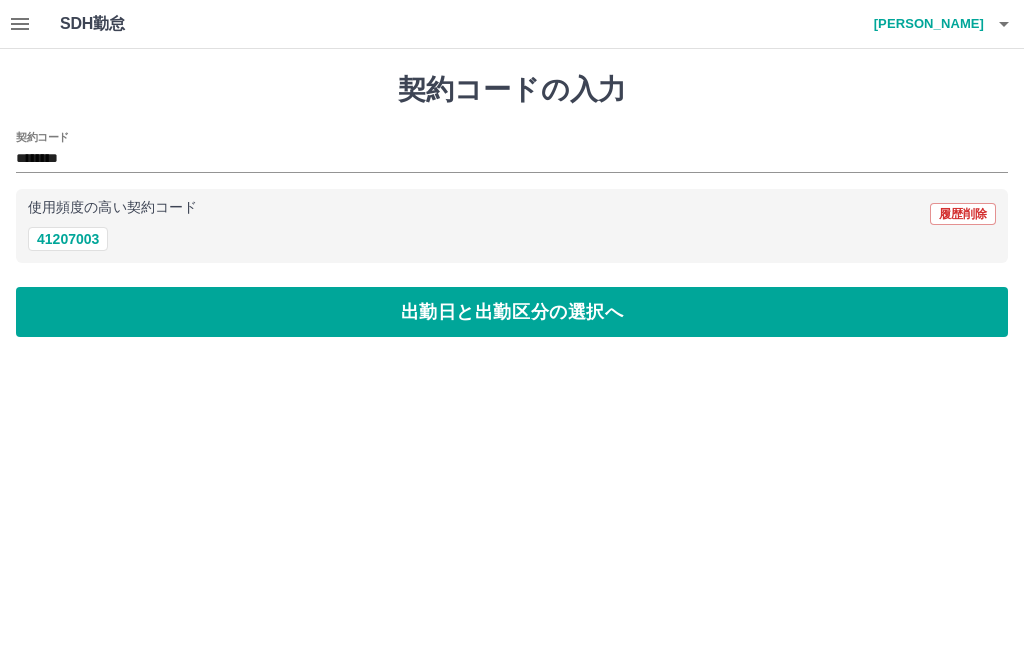 click on "********" at bounding box center (497, 159) 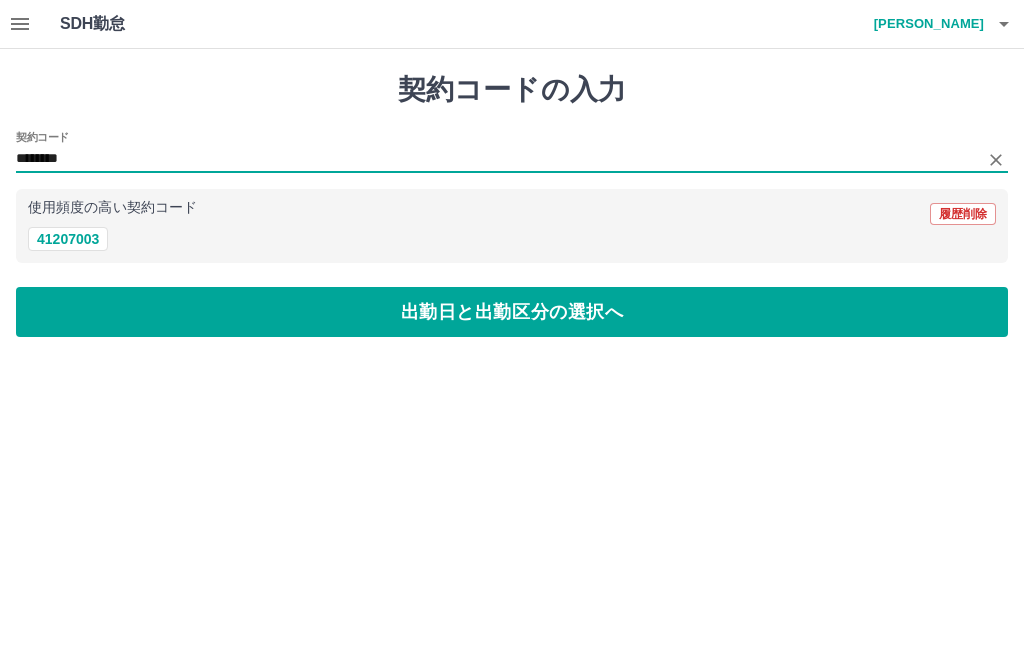 click on "出勤日と出勤区分の選択へ" at bounding box center (512, 312) 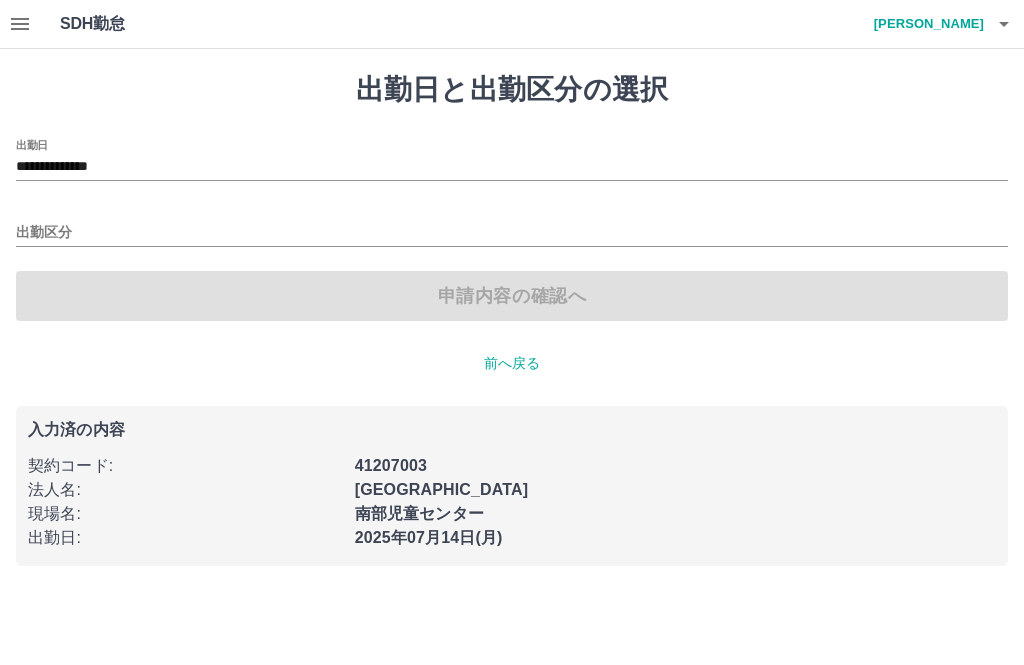 click on "出勤区分" at bounding box center (512, 233) 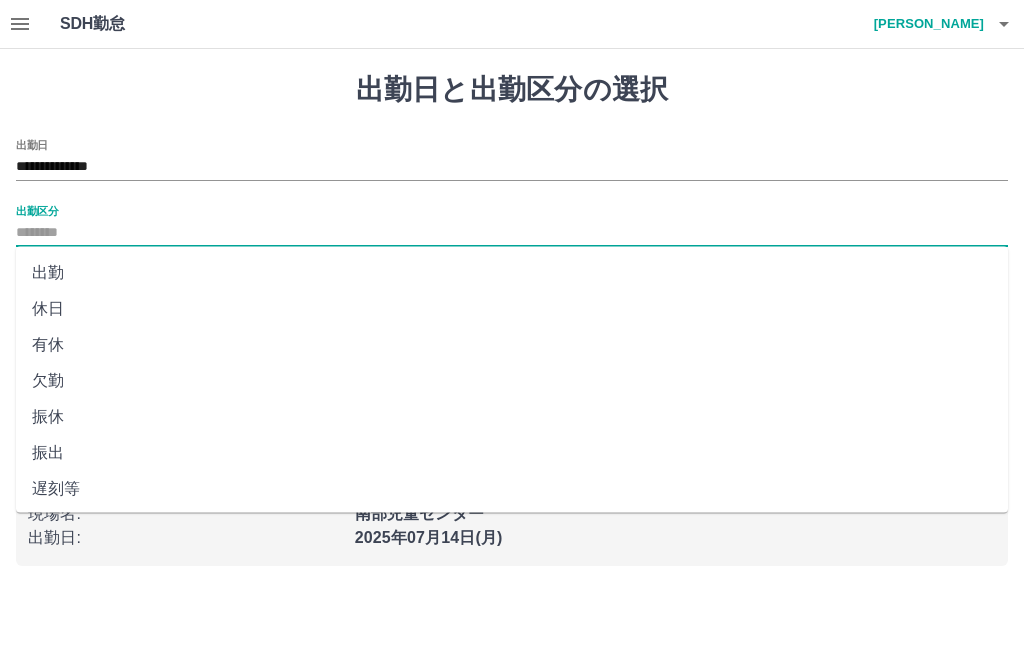 click on "出勤" at bounding box center [512, 273] 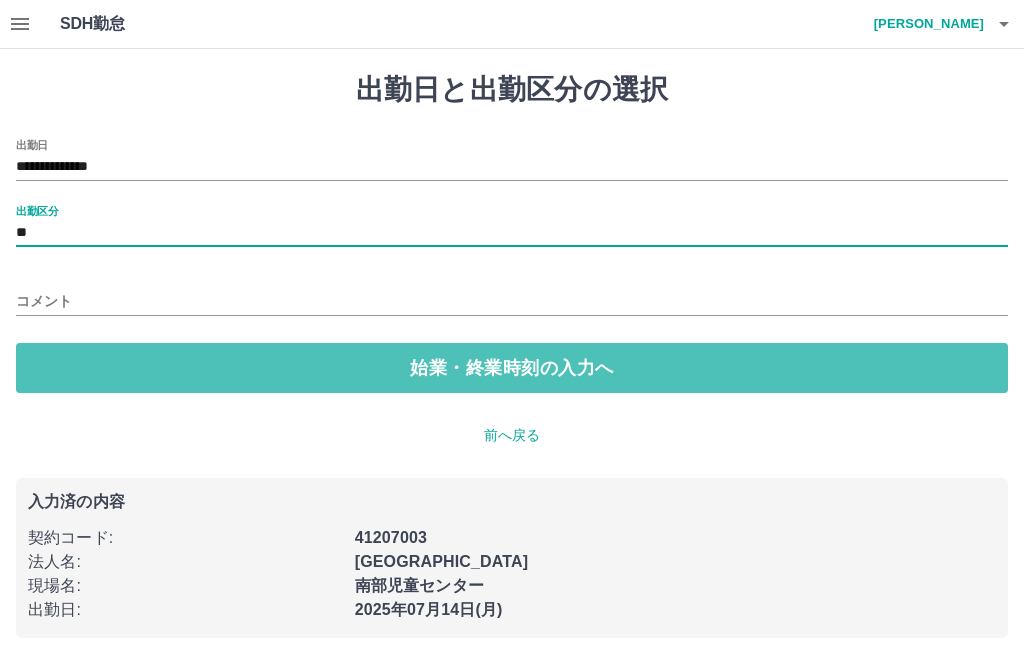 click on "始業・終業時刻の入力へ" at bounding box center [512, 368] 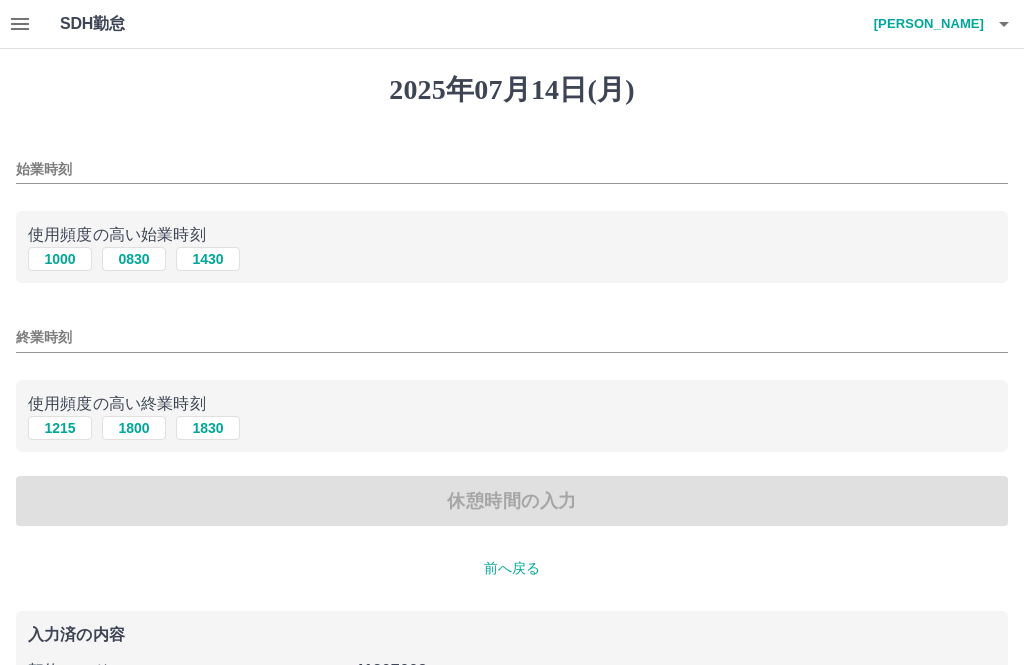 click on "始業時刻" at bounding box center (512, 169) 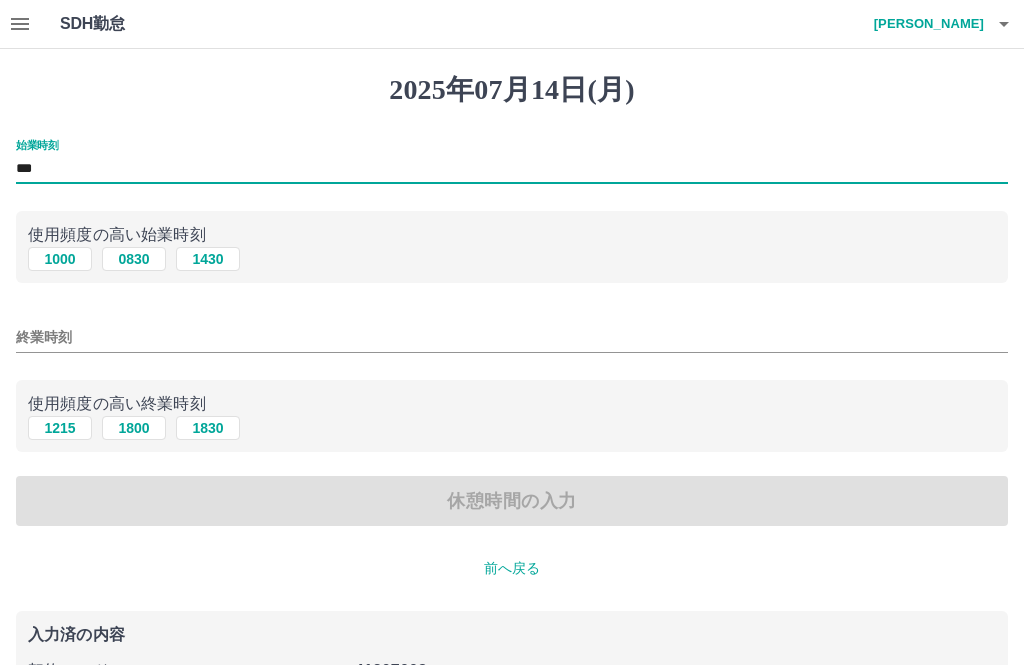 type on "***" 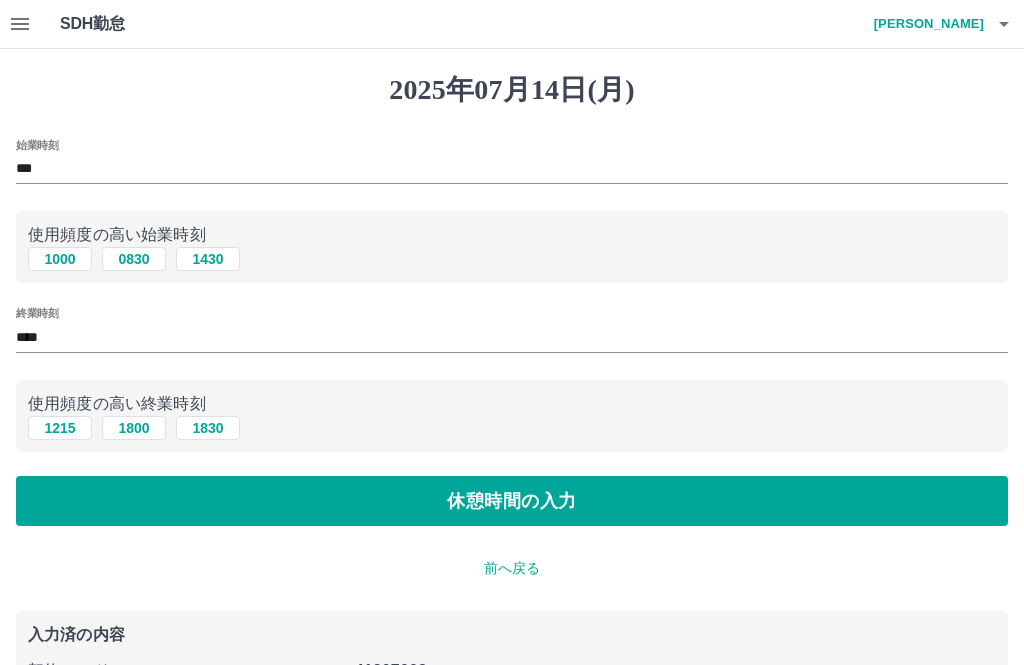 click on "休憩時間の入力" at bounding box center [512, 501] 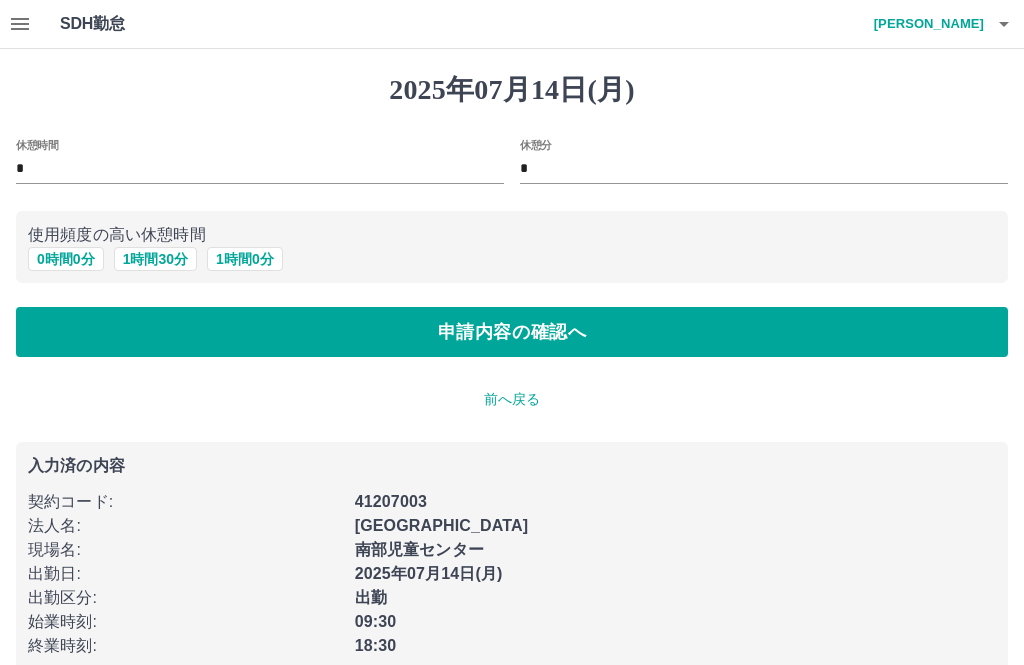 click on "1 時間 0 分" at bounding box center [245, 259] 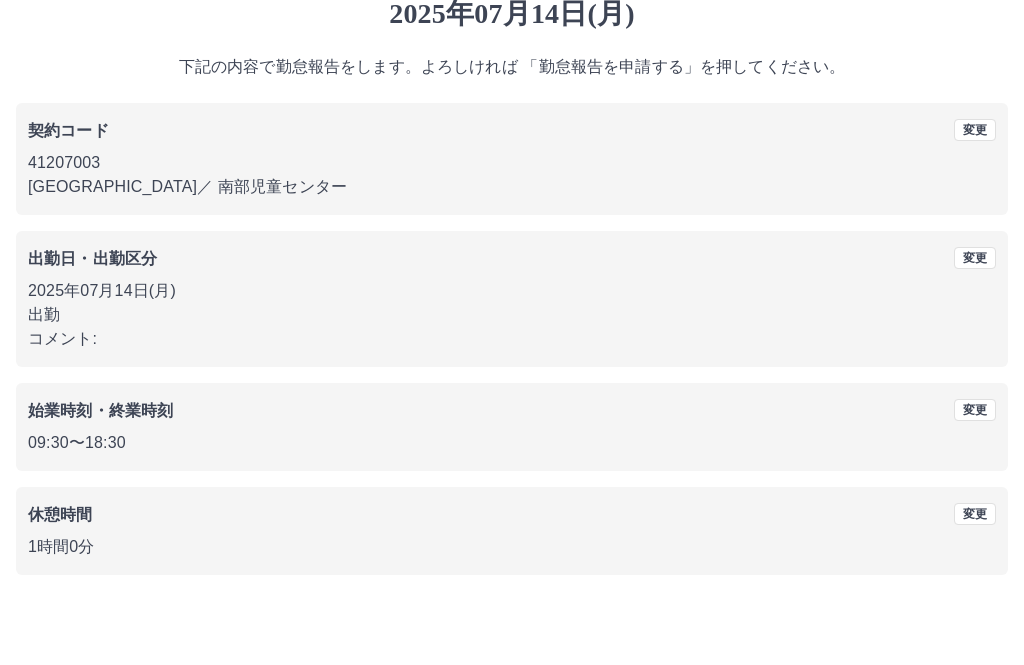 scroll, scrollTop: 19, scrollLeft: 0, axis: vertical 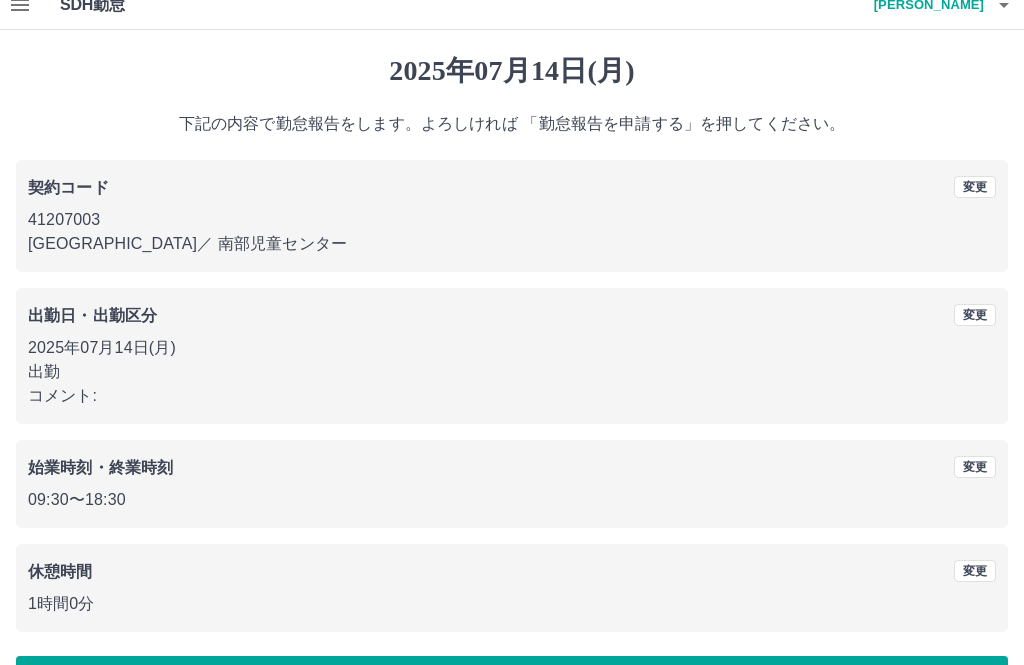 click on "勤怠報告を申請する" at bounding box center (512, 681) 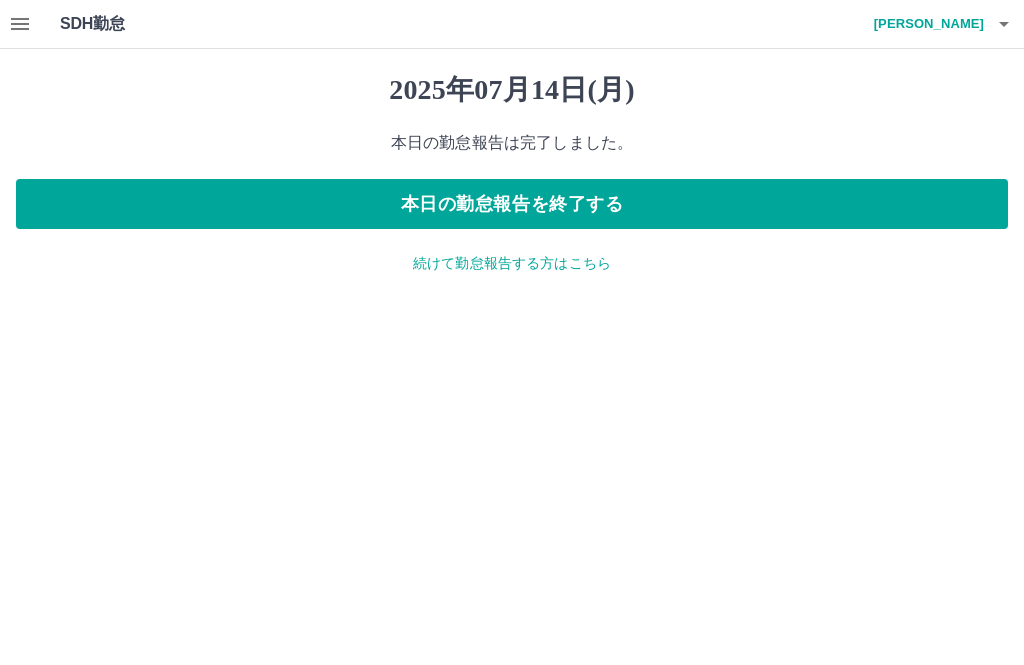 scroll, scrollTop: 0, scrollLeft: 0, axis: both 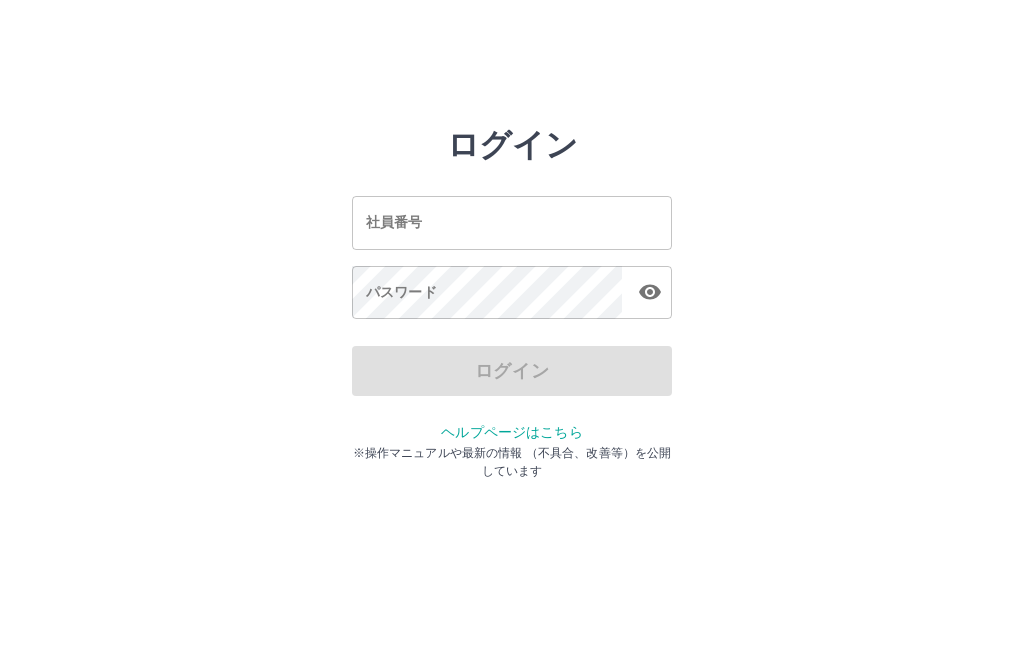 click on "社員番号" at bounding box center (512, 222) 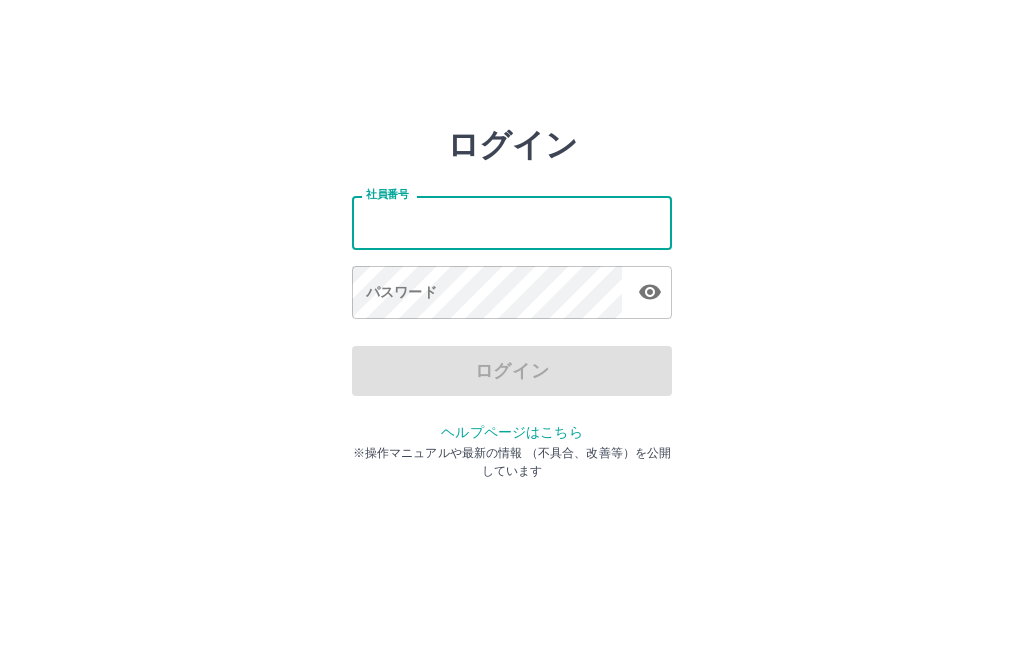 type on "*******" 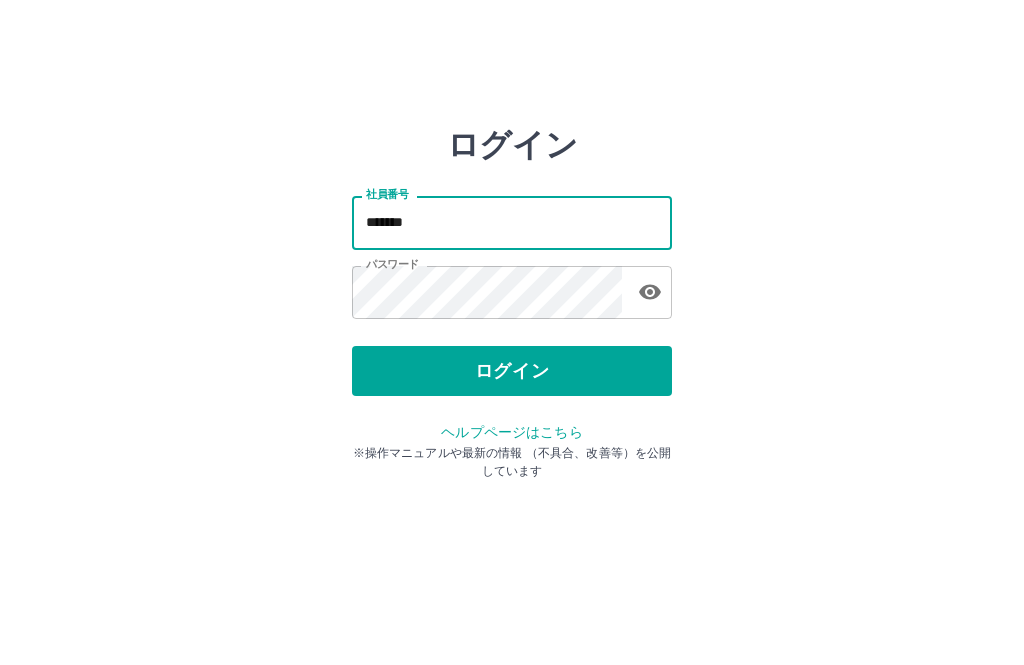 click on "ログイン" at bounding box center [512, 371] 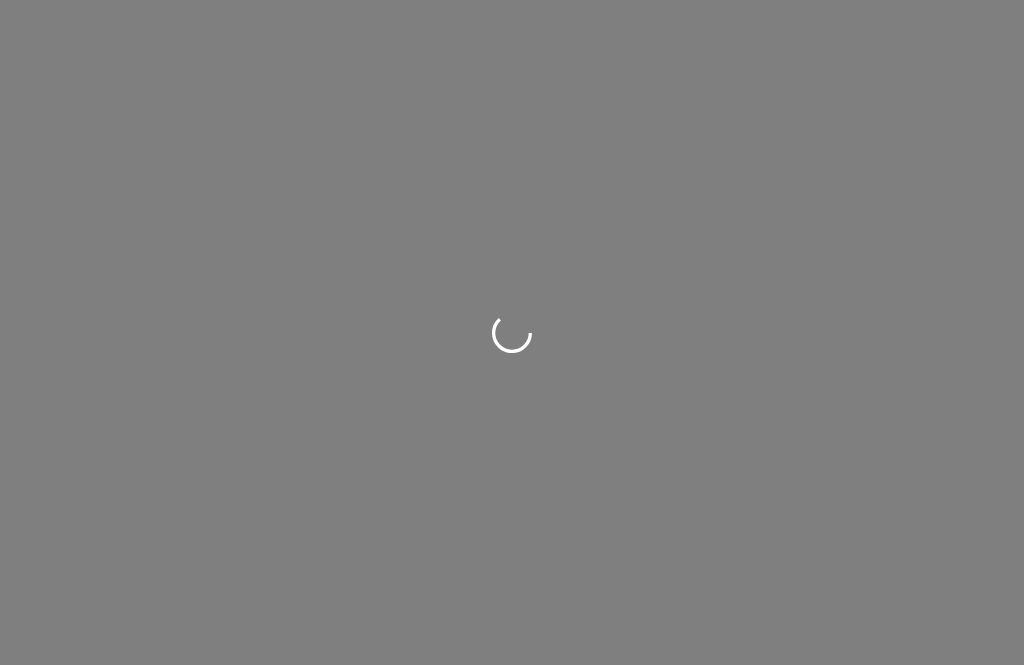 scroll, scrollTop: 0, scrollLeft: 0, axis: both 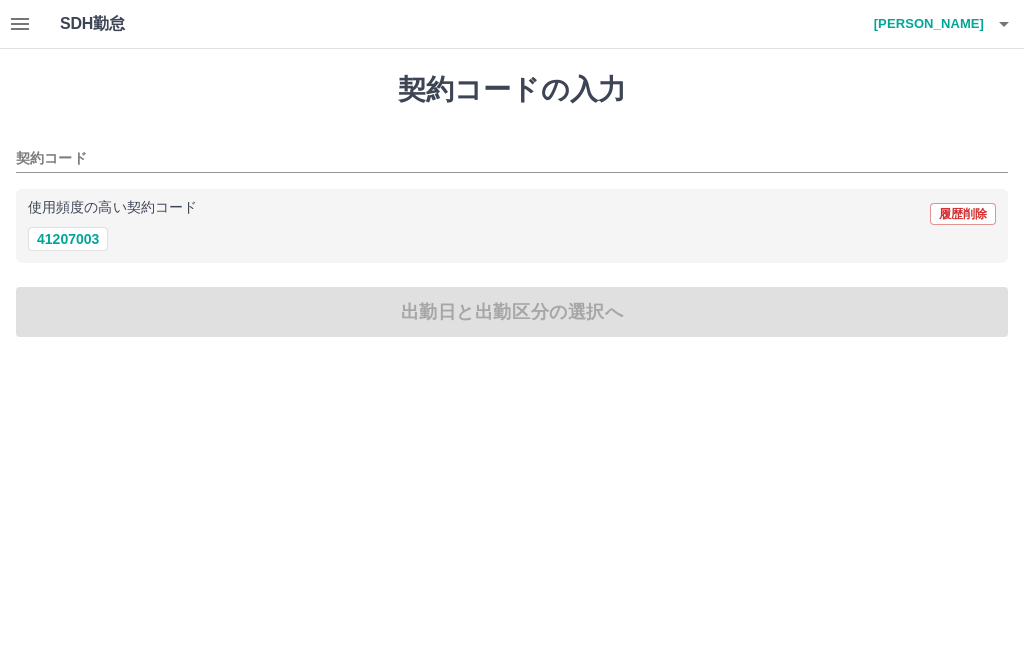 click on "契約コード" at bounding box center (497, 159) 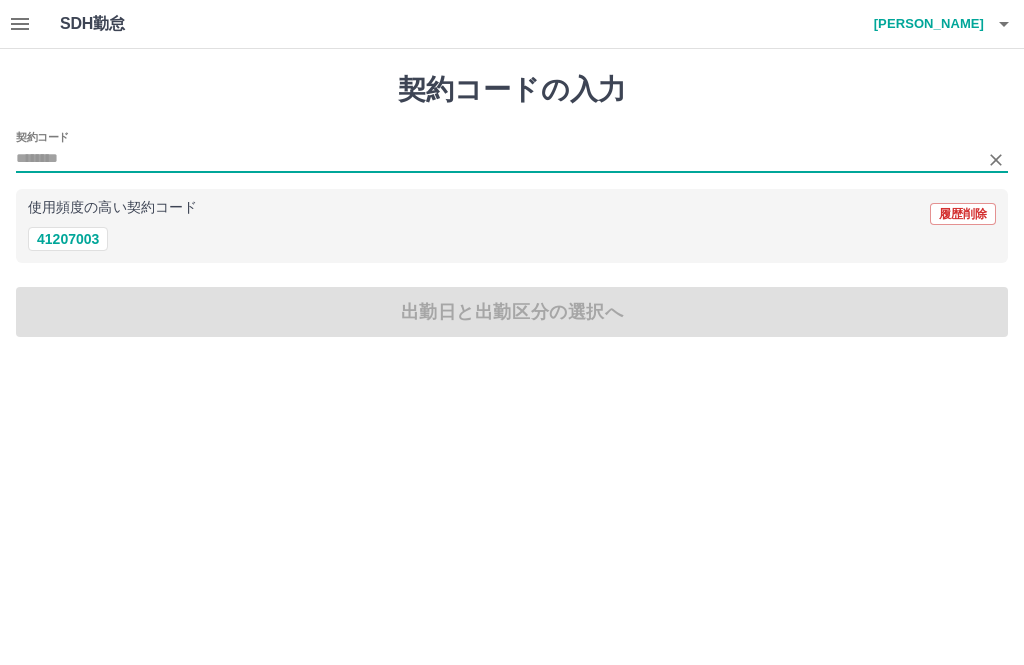 click on "41207003" at bounding box center (68, 239) 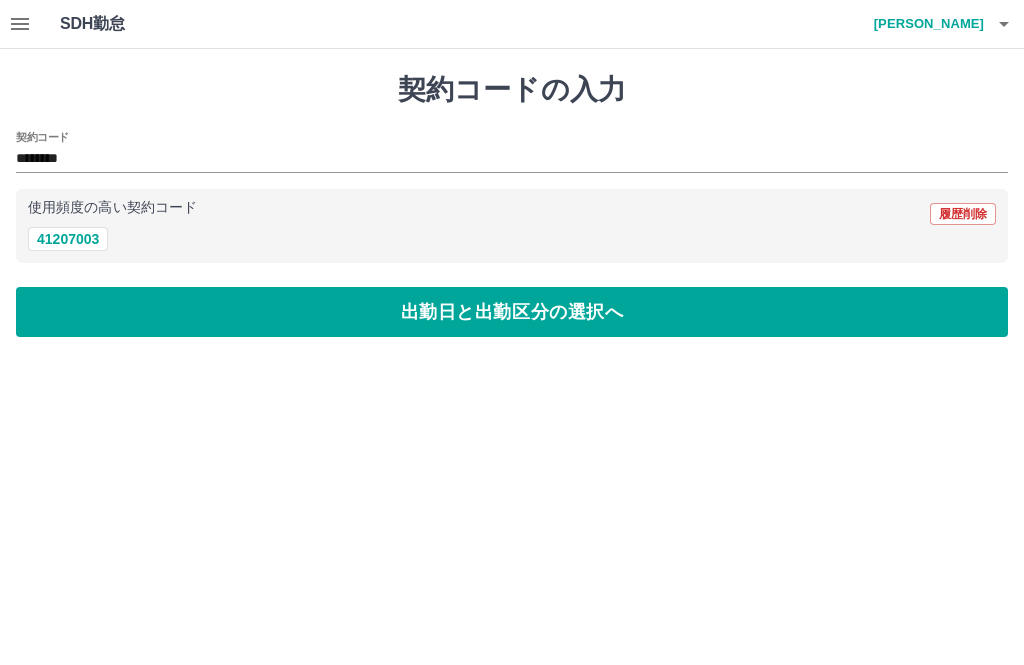 click on "出勤日と出勤区分の選択へ" at bounding box center (512, 312) 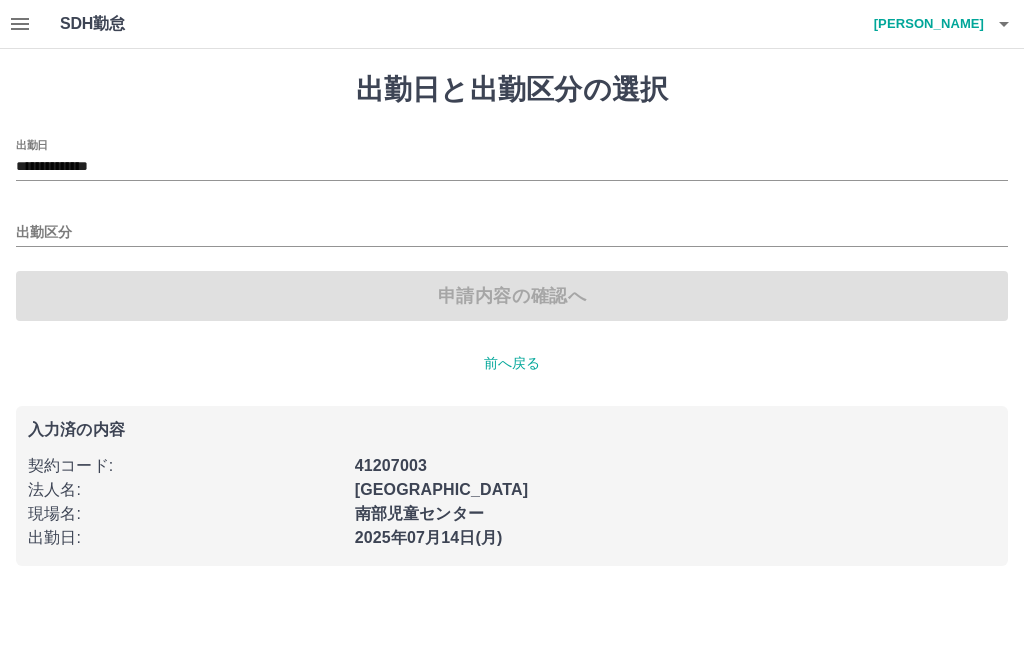 click on "**********" at bounding box center [512, 167] 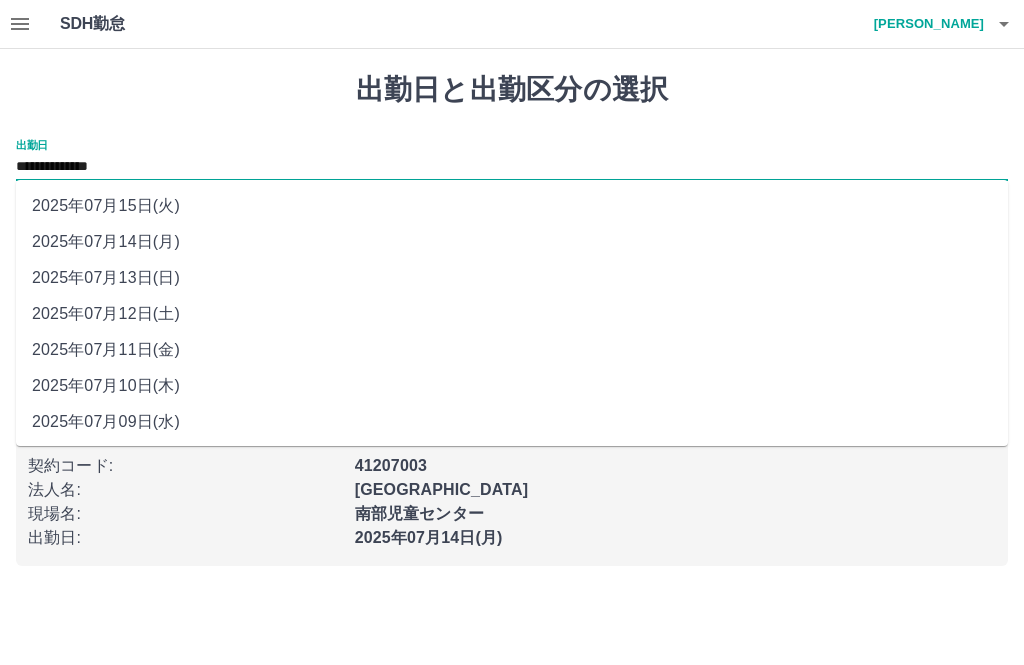 click on "2025年07月12日(土)" at bounding box center (512, 314) 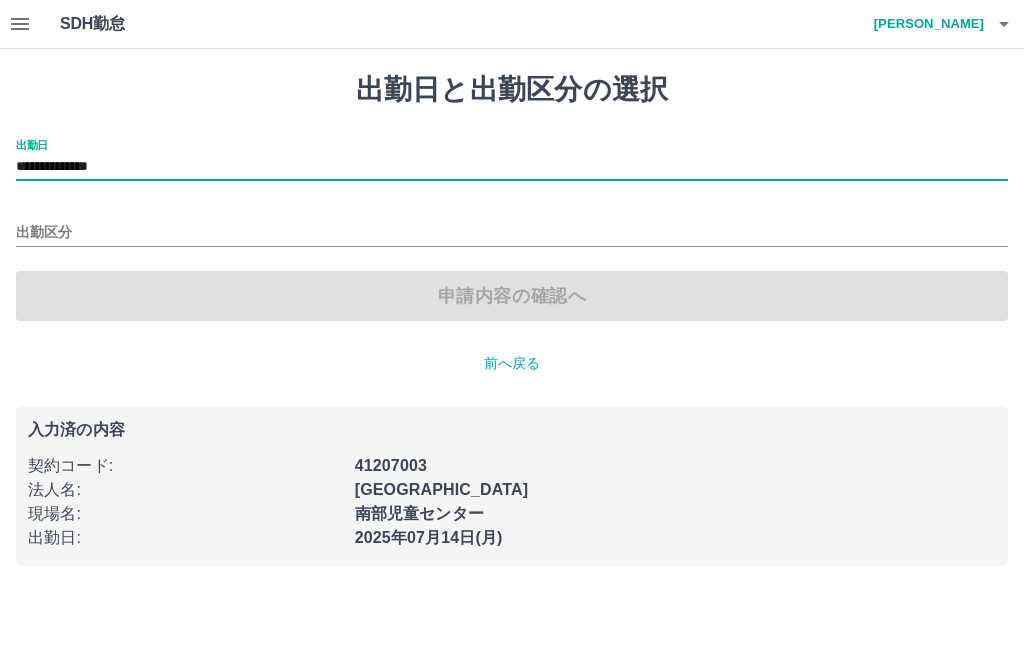click on "出勤区分" at bounding box center [512, 233] 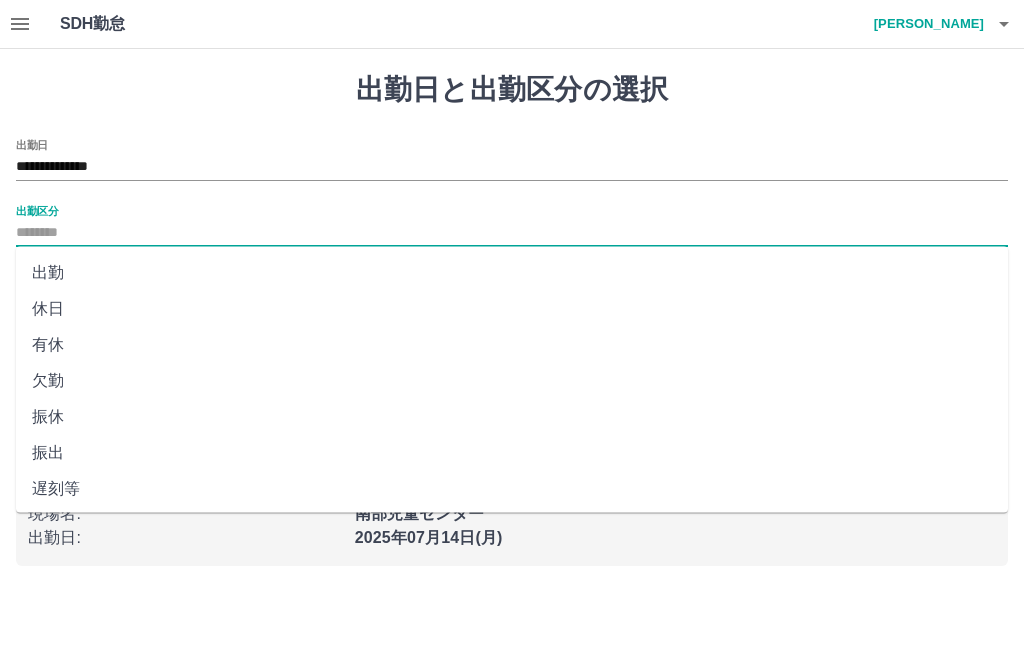 click on "振出" at bounding box center (512, 453) 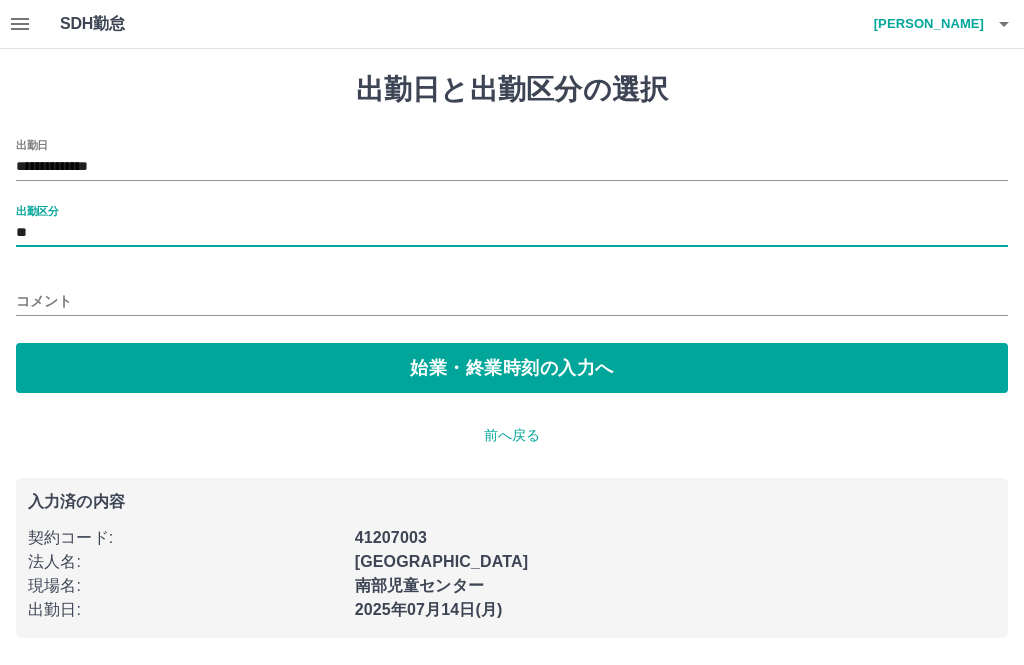 type on "**" 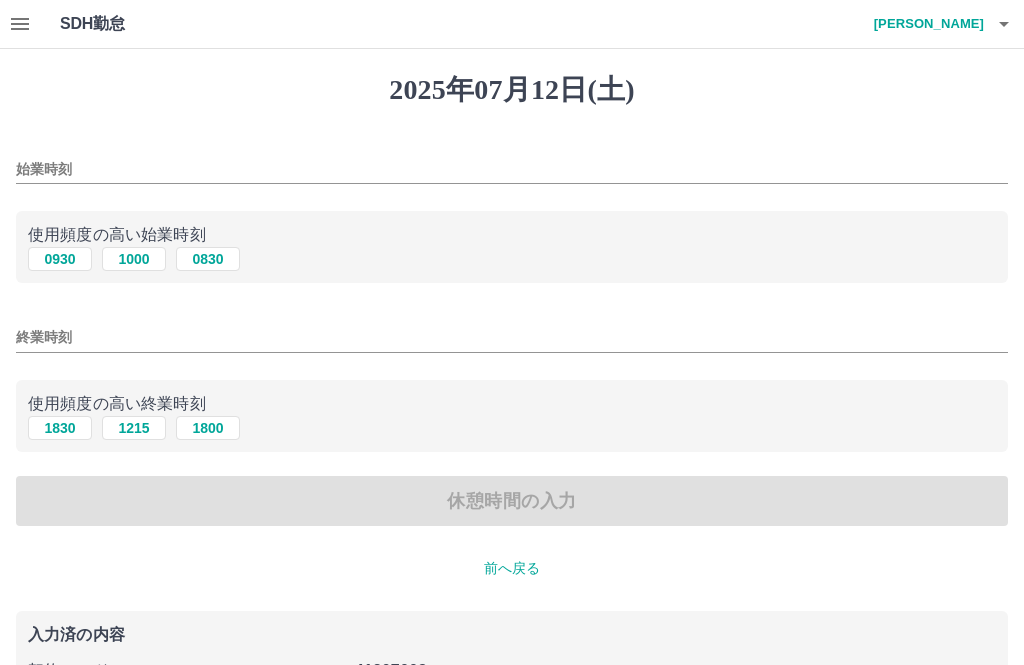 click on "使用頻度の高い始業時刻" at bounding box center [512, 235] 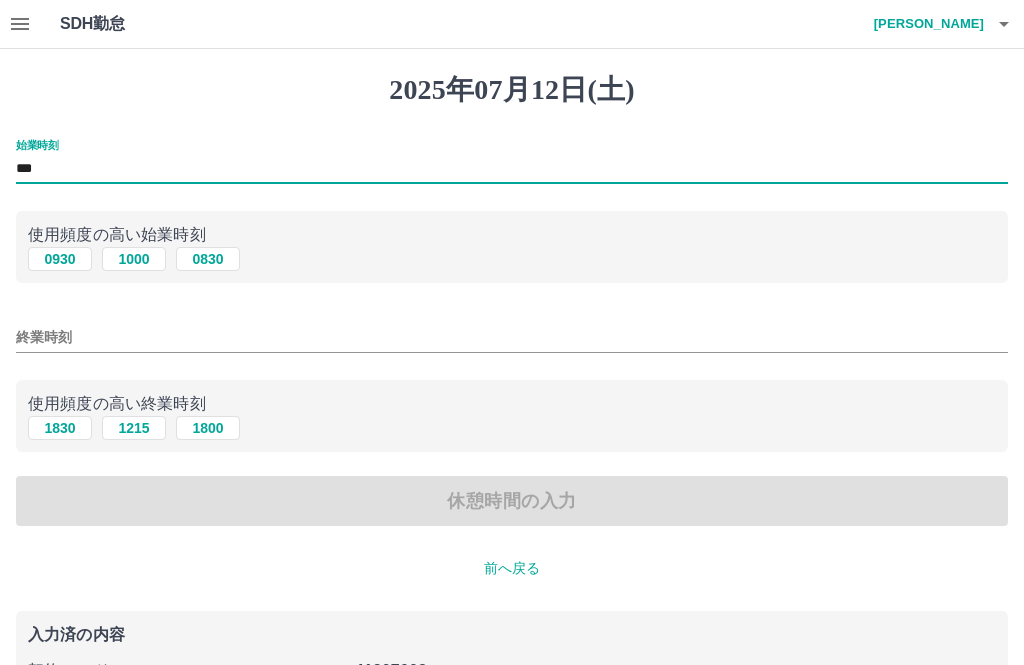 type on "***" 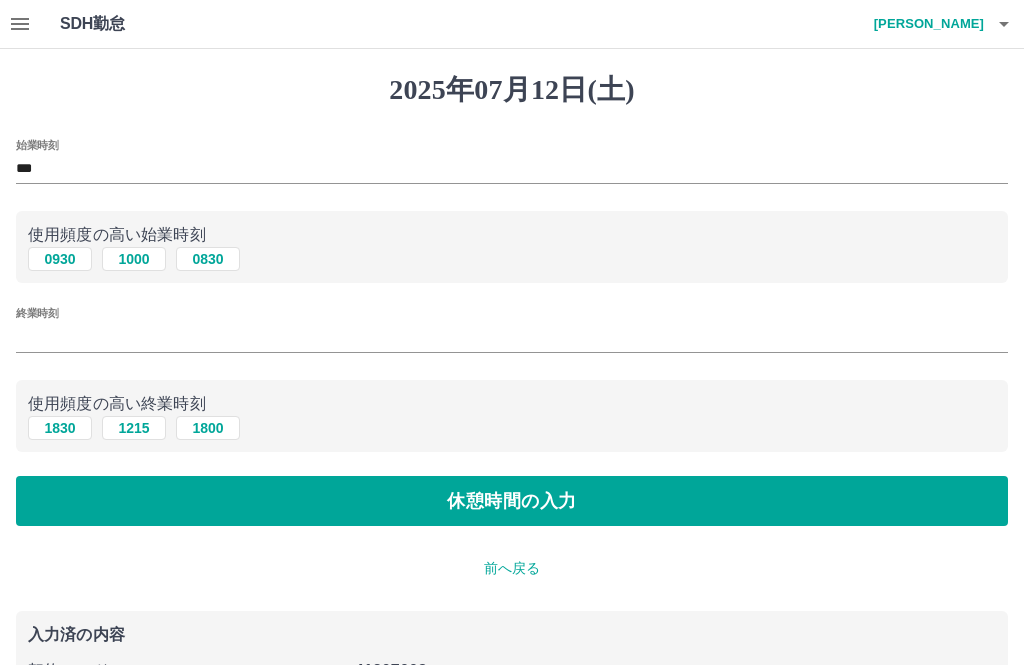 type on "****" 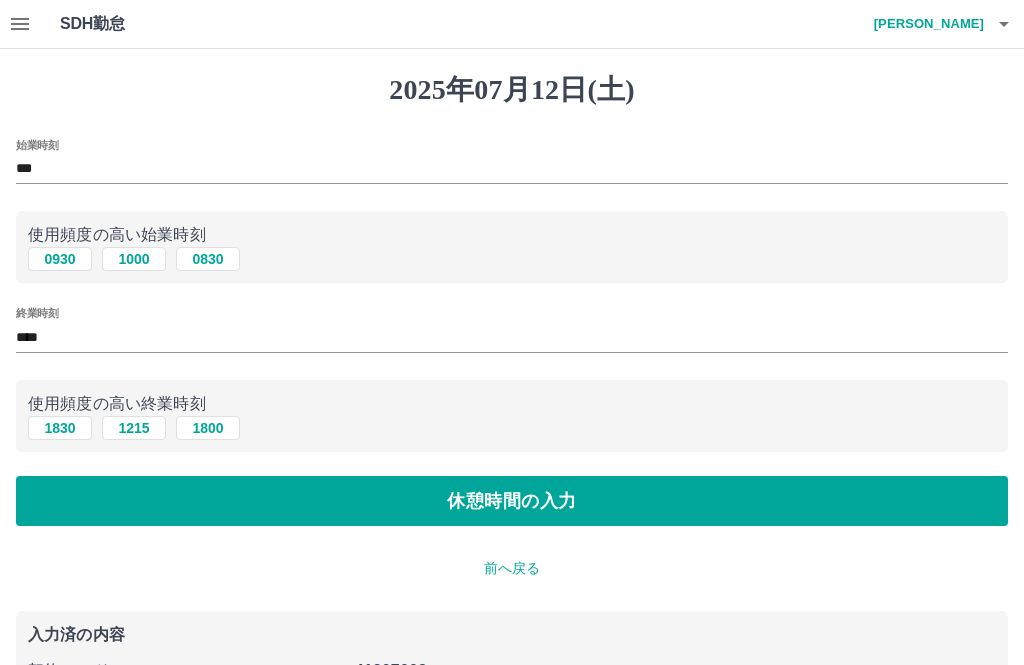 click on "休憩時間の入力" at bounding box center [512, 501] 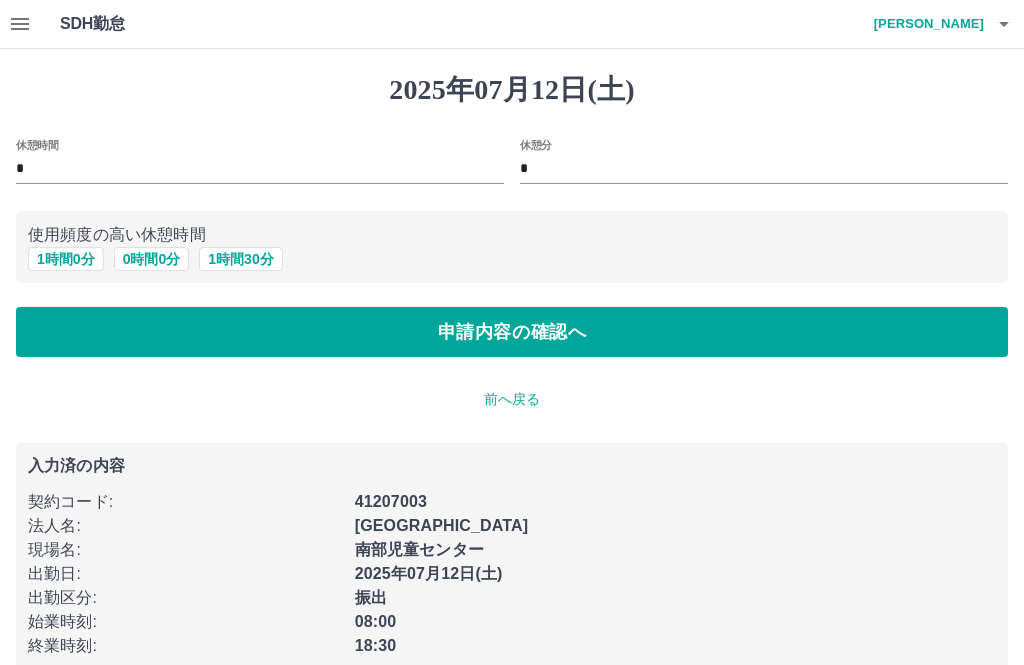 click on "0 時間 0 分" at bounding box center [152, 259] 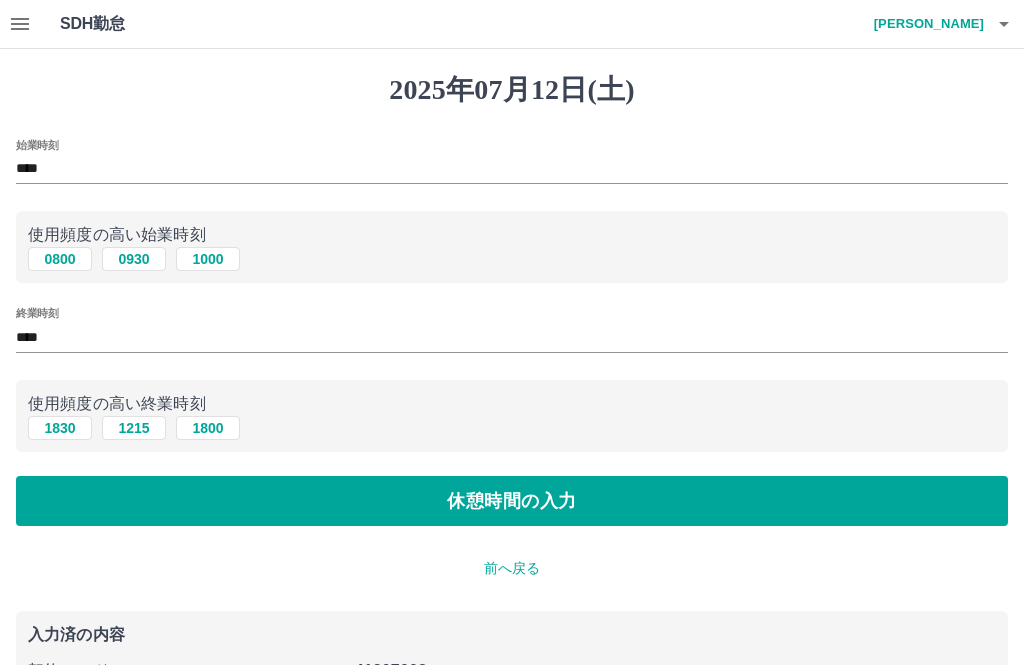 click on "休憩時間の入力" at bounding box center (512, 501) 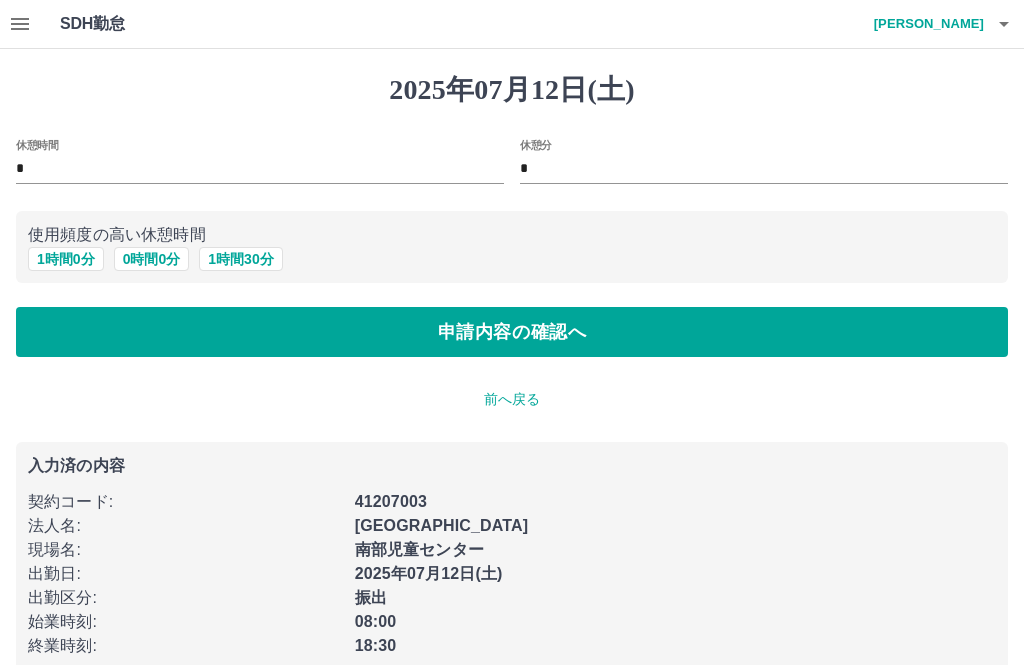 click on "1 時間 0 分" at bounding box center (66, 259) 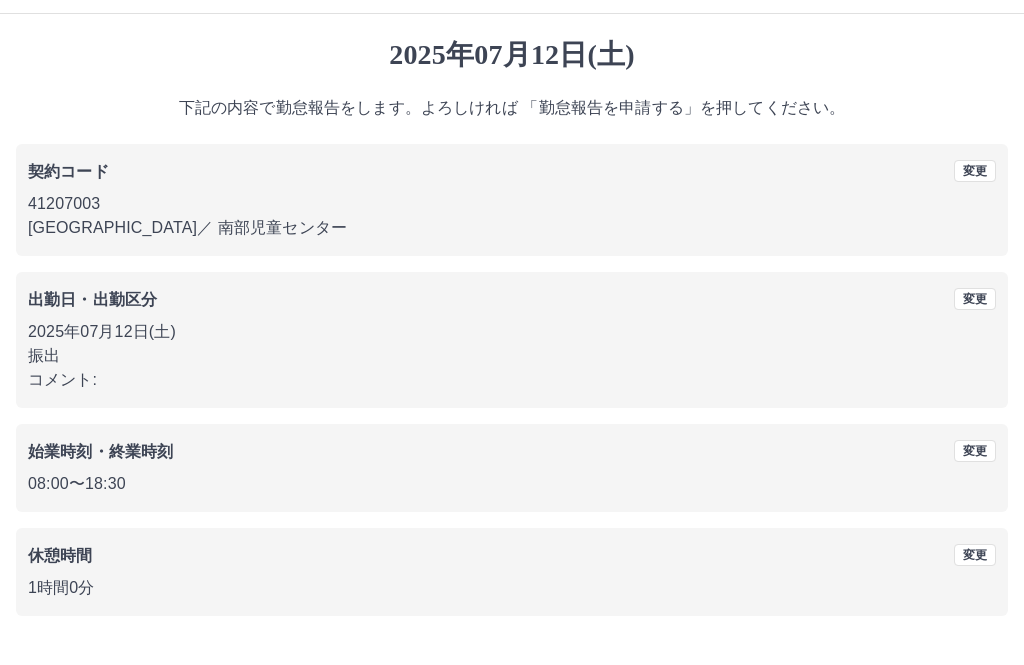 scroll, scrollTop: 19, scrollLeft: 0, axis: vertical 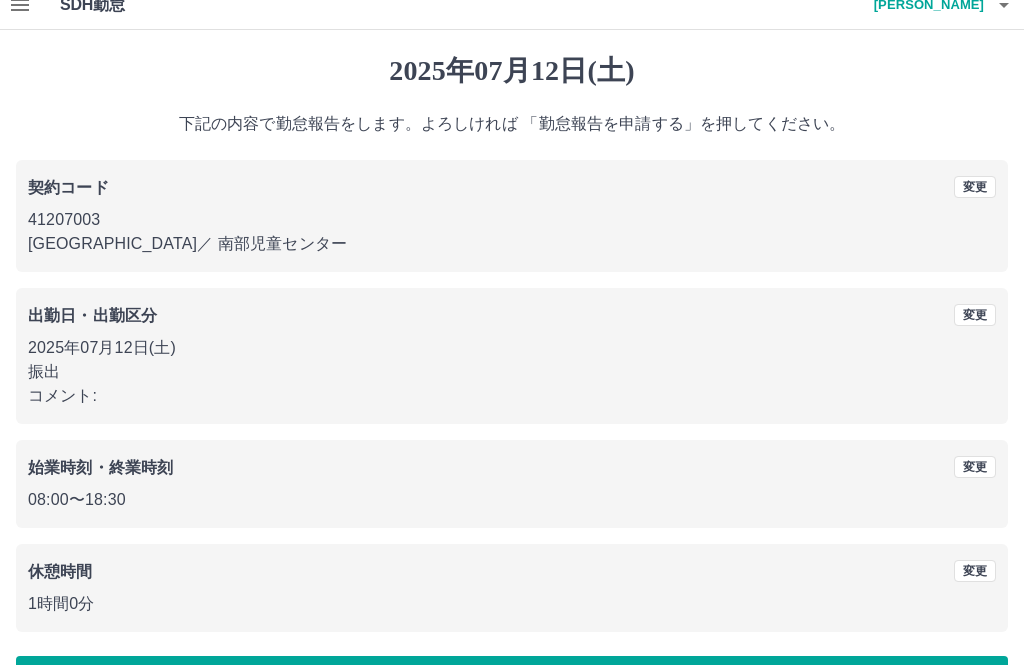 click on "勤怠報告を申請する" at bounding box center (512, 681) 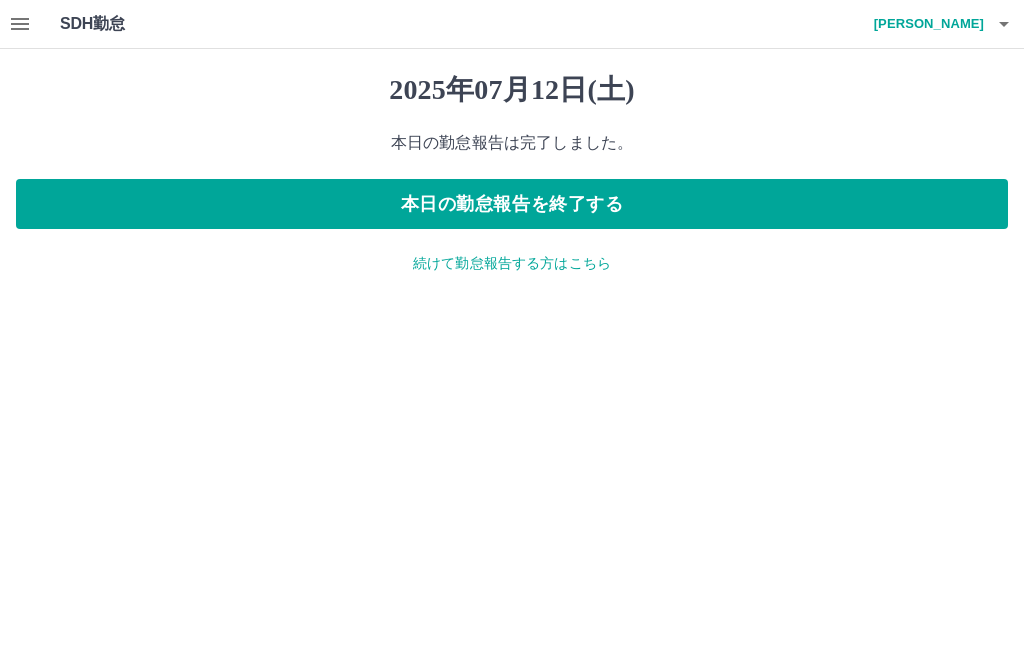 click on "本日の勤怠報告を終了する" at bounding box center (512, 204) 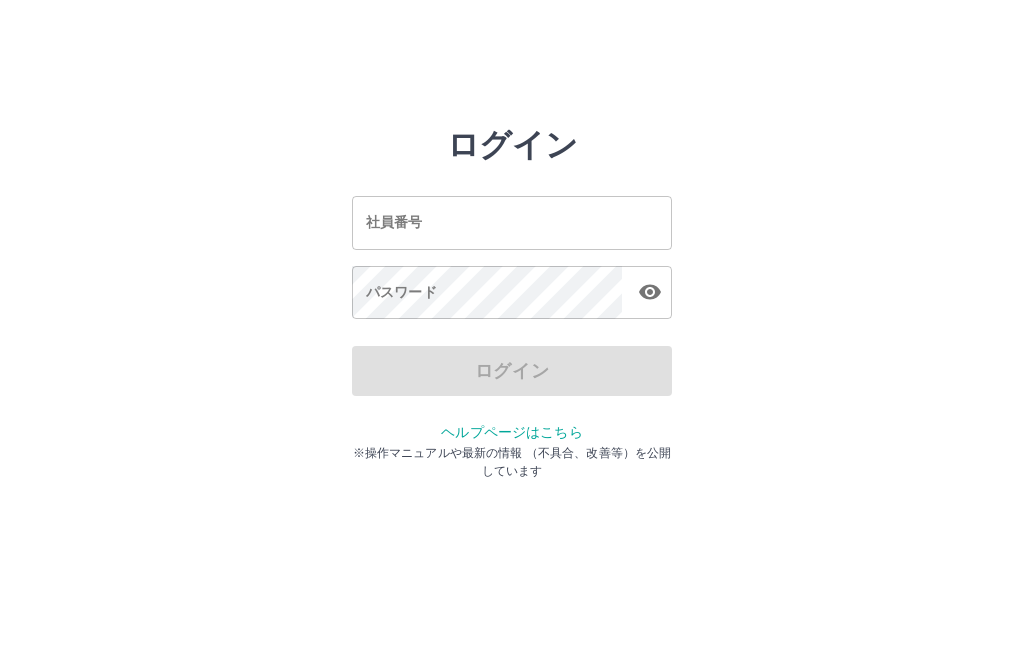 scroll, scrollTop: 0, scrollLeft: 0, axis: both 